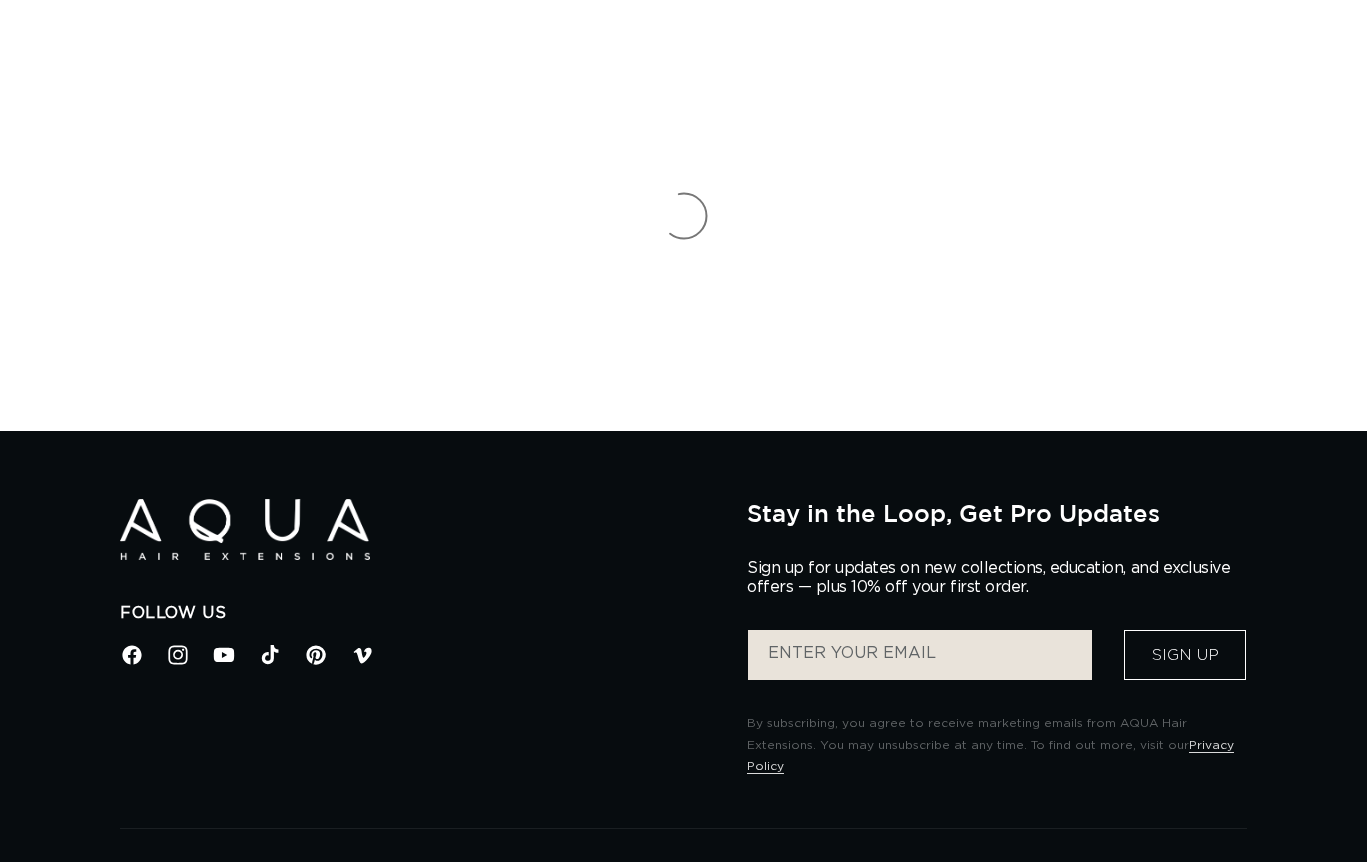 scroll, scrollTop: 0, scrollLeft: 0, axis: both 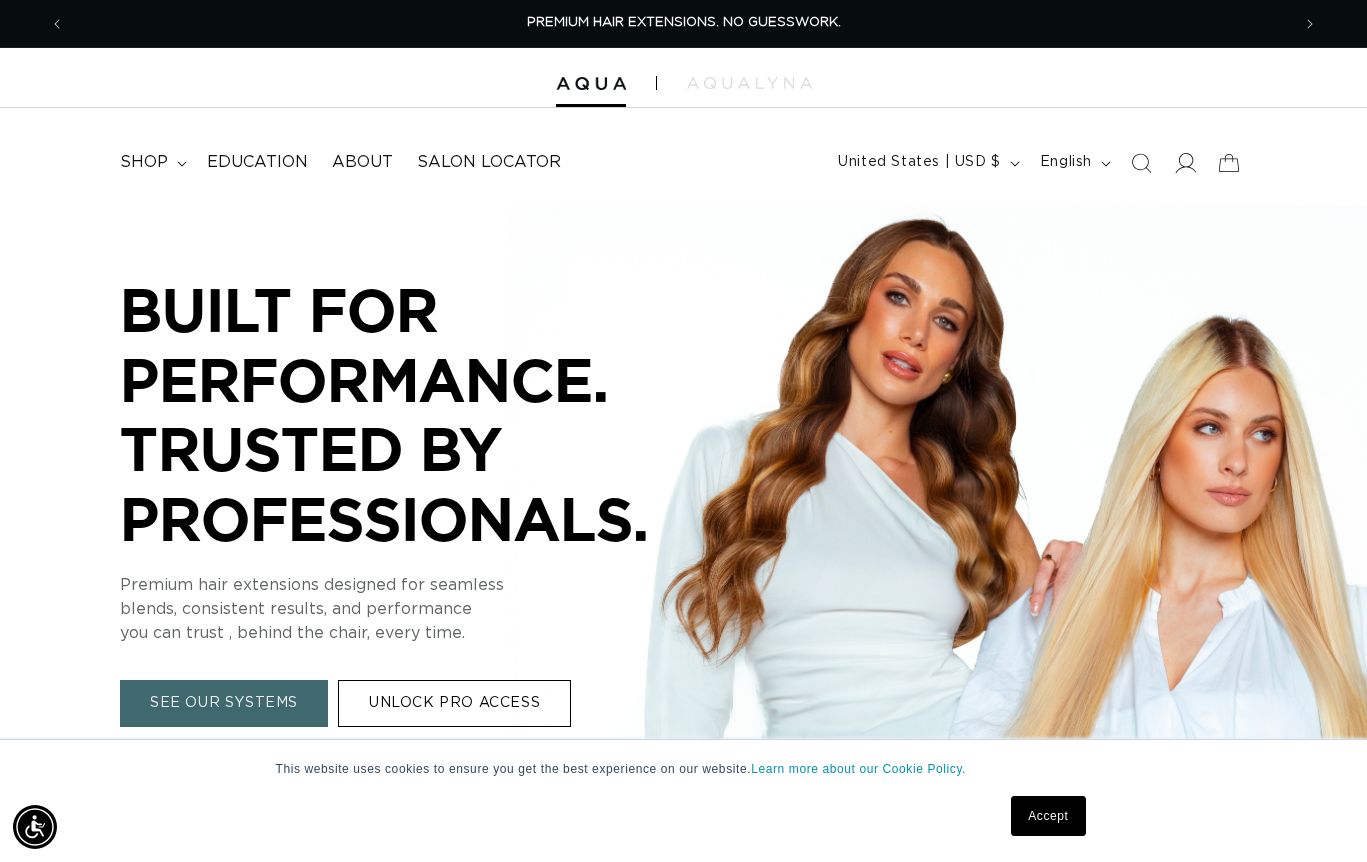 click 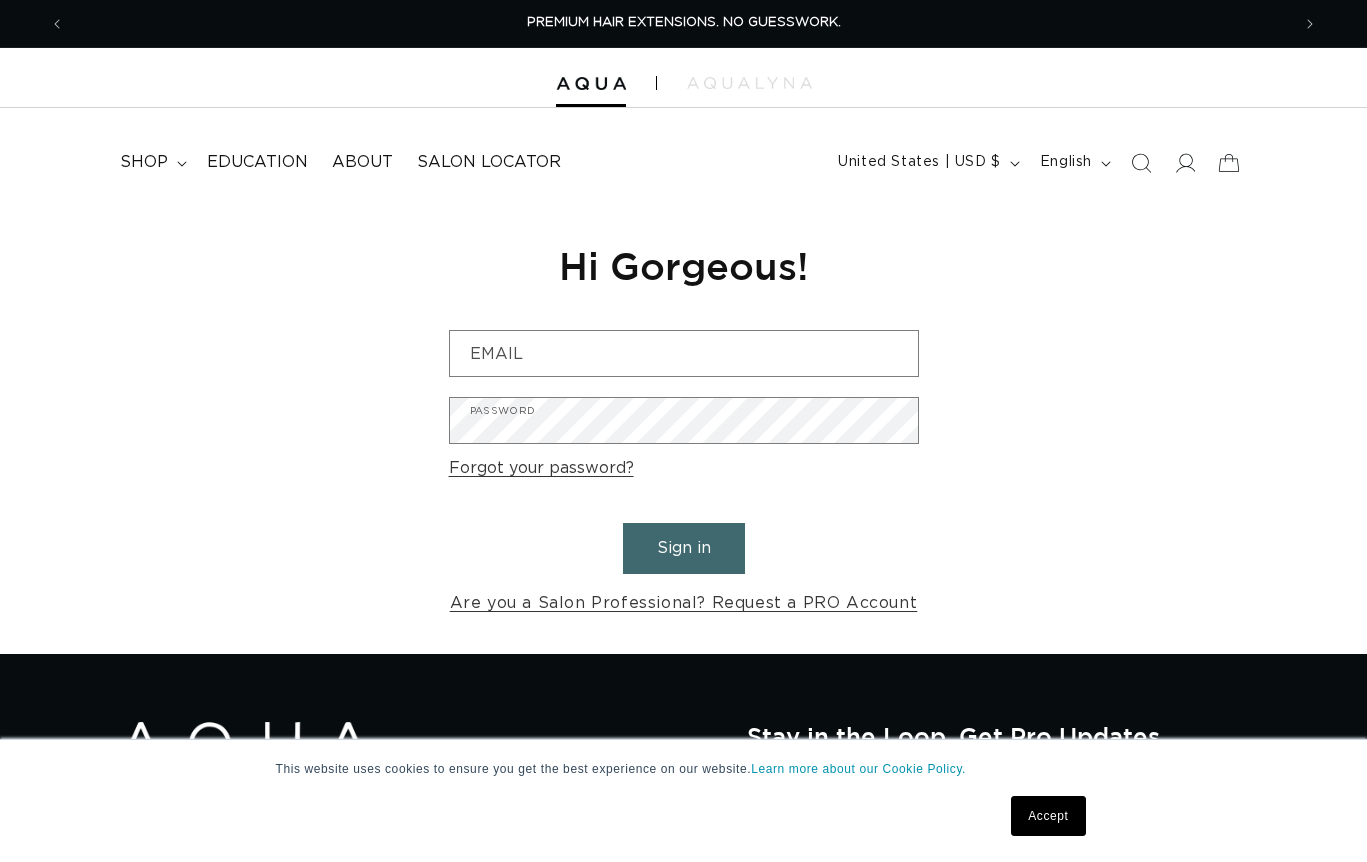 scroll, scrollTop: 0, scrollLeft: 0, axis: both 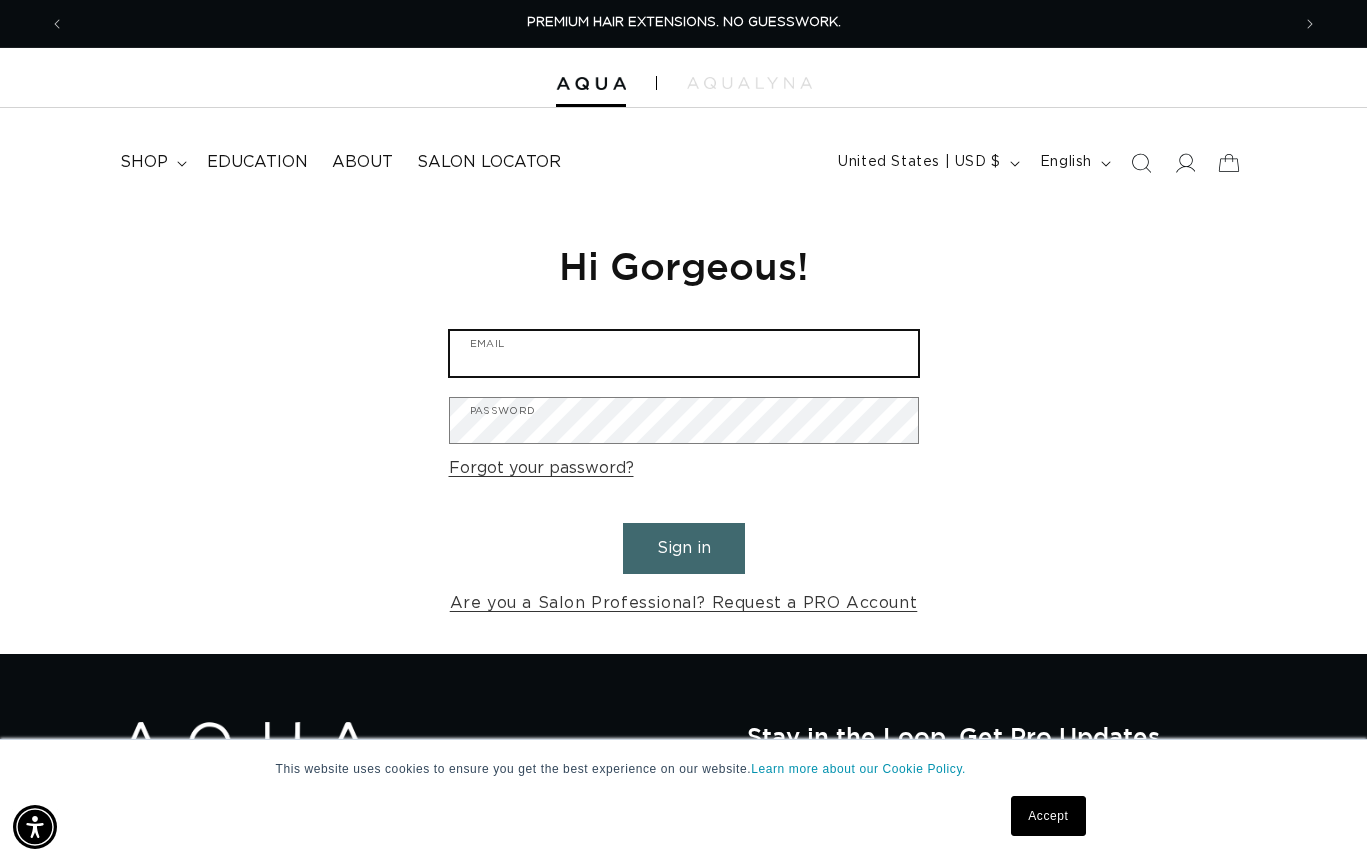click on "Email" at bounding box center [684, 353] 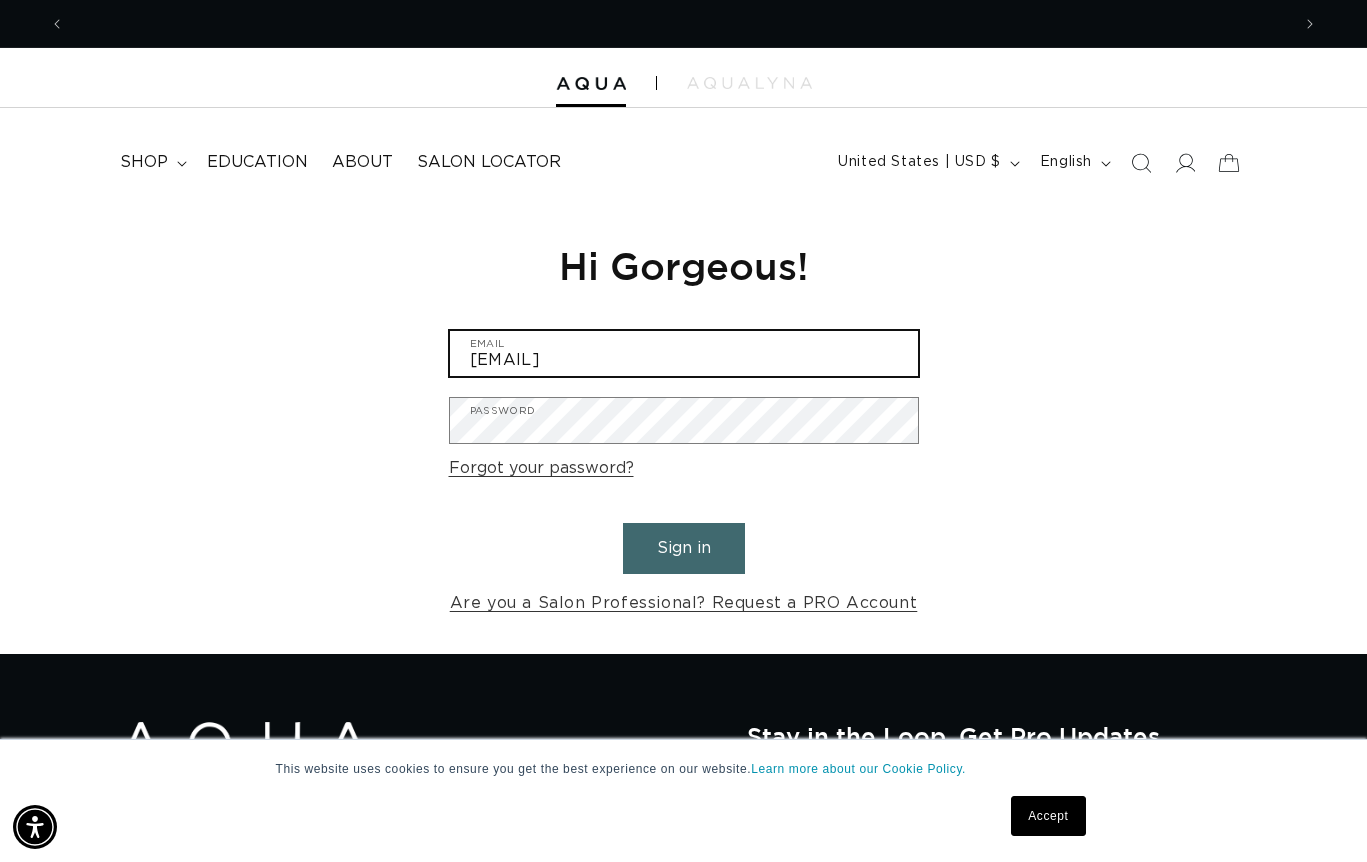 scroll, scrollTop: 0, scrollLeft: 1225, axis: horizontal 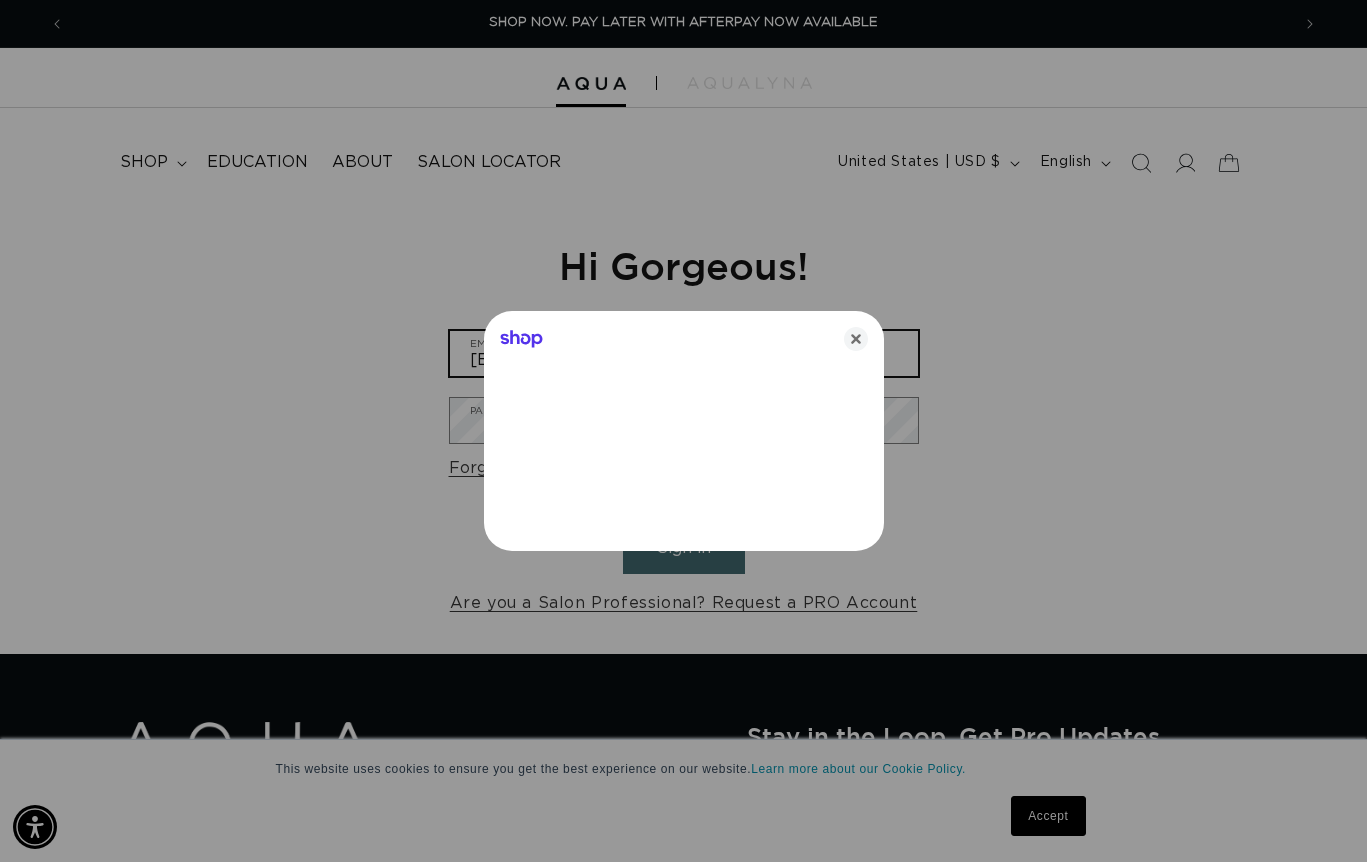 type on "[EMAIL]" 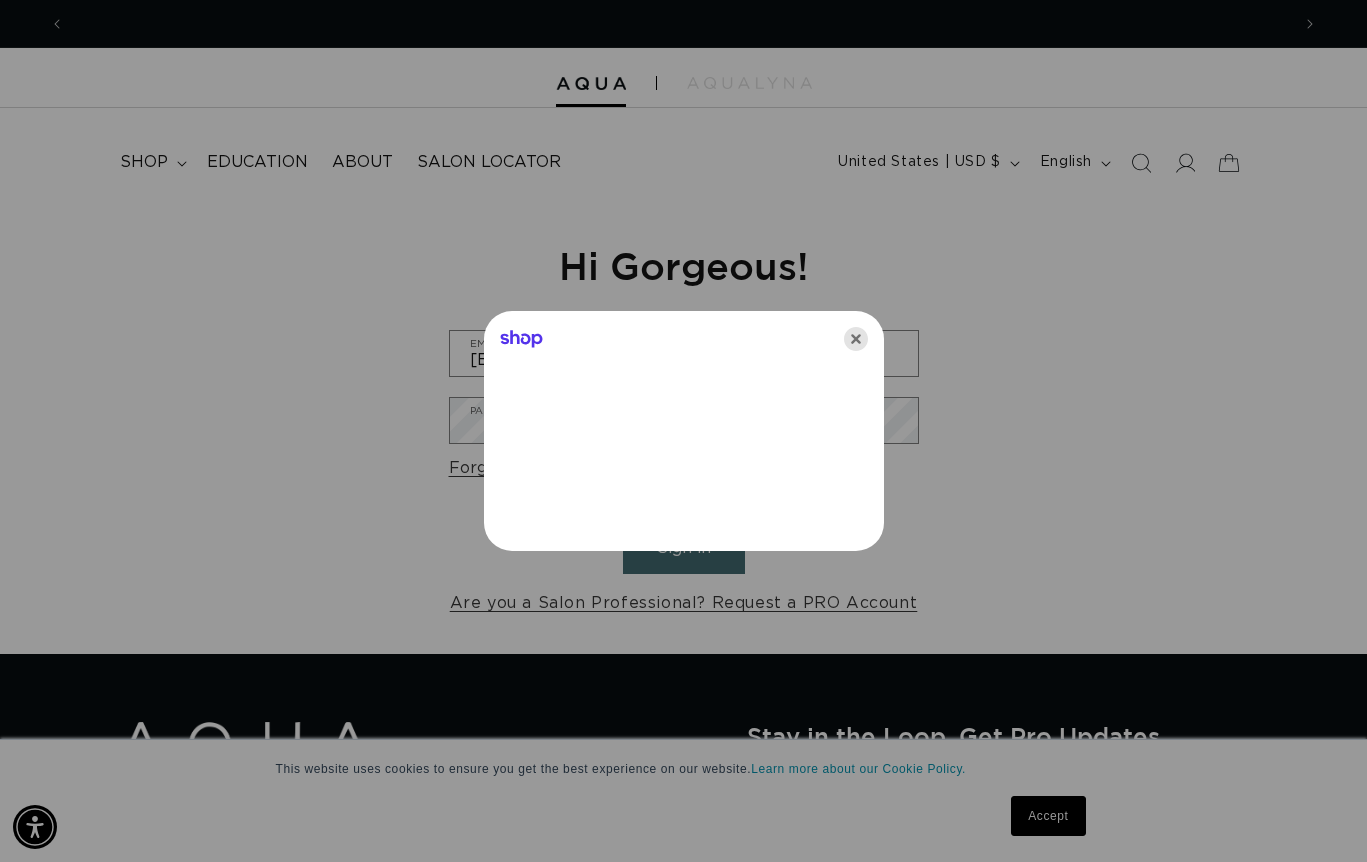 scroll, scrollTop: 0, scrollLeft: 2450, axis: horizontal 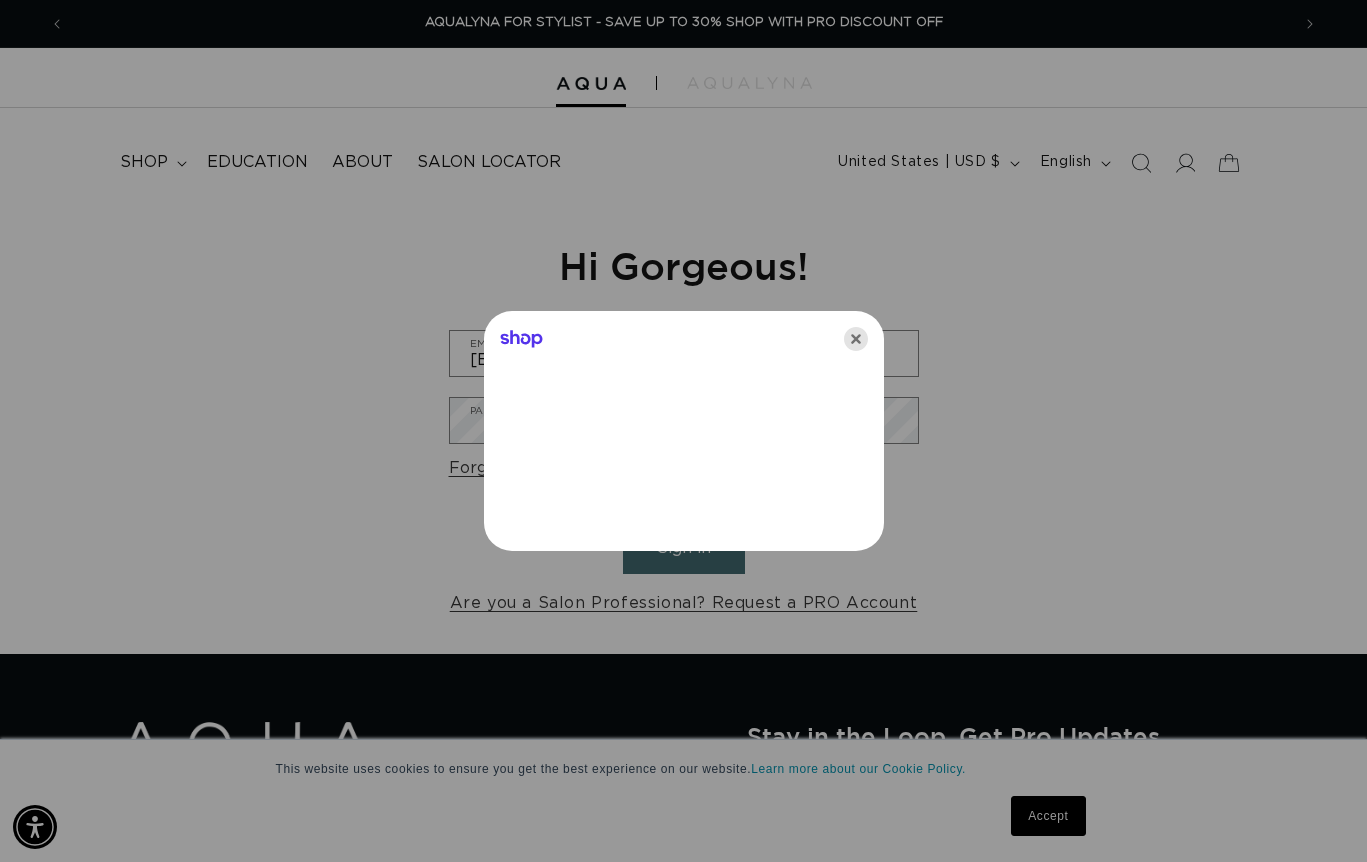 click 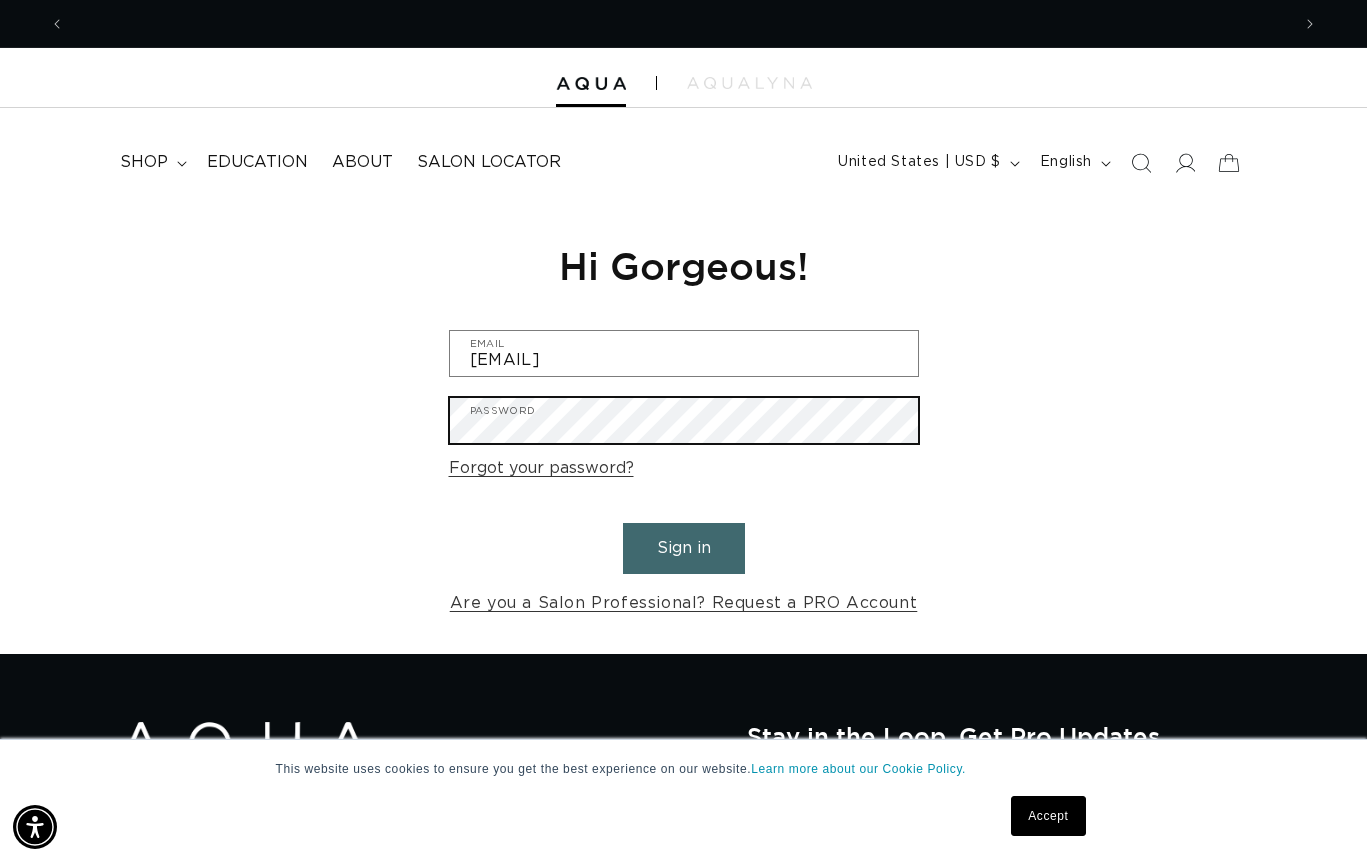 scroll, scrollTop: 0, scrollLeft: 2450, axis: horizontal 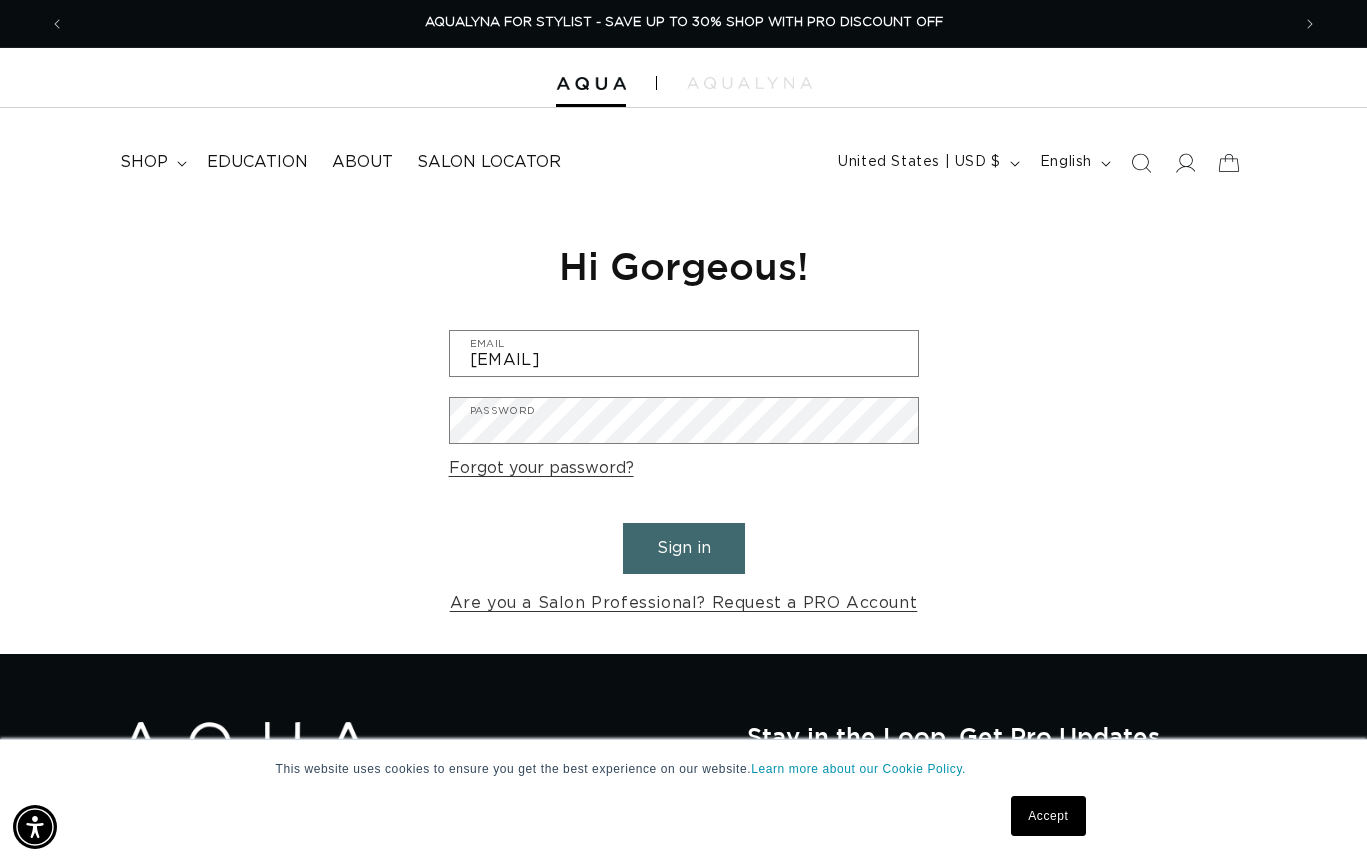 click on "Sign in" at bounding box center [684, 548] 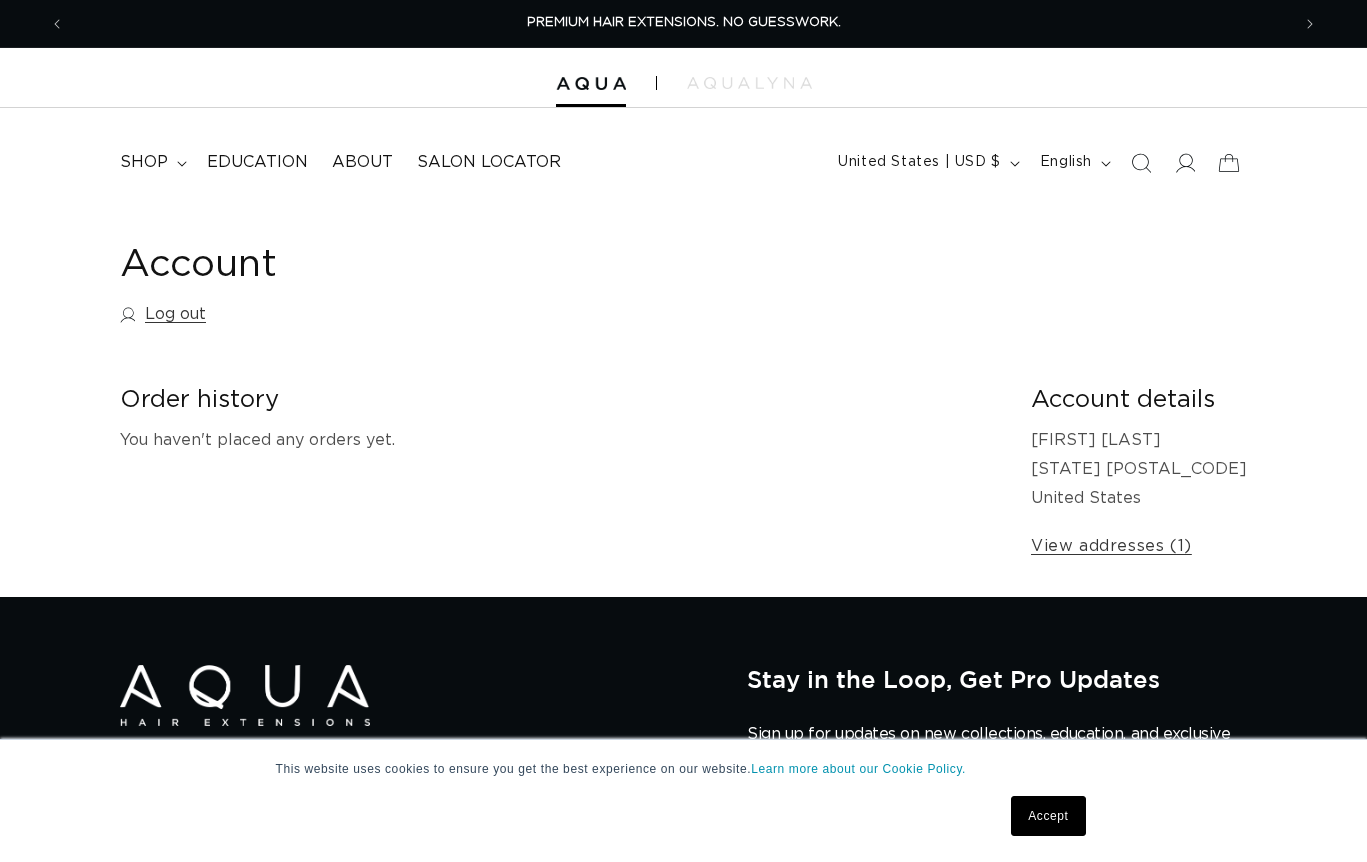 scroll, scrollTop: 0, scrollLeft: 0, axis: both 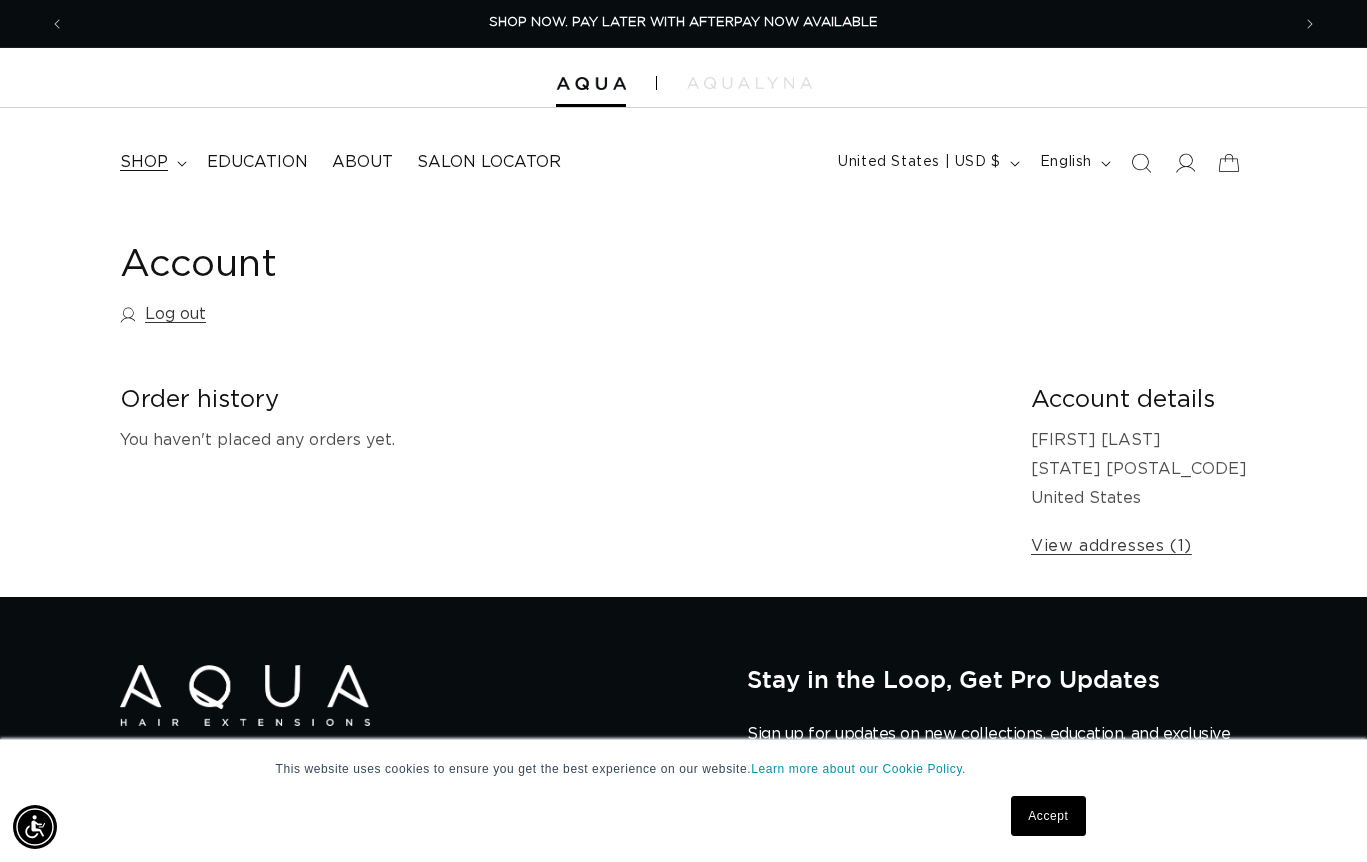 click on "shop" at bounding box center (144, 162) 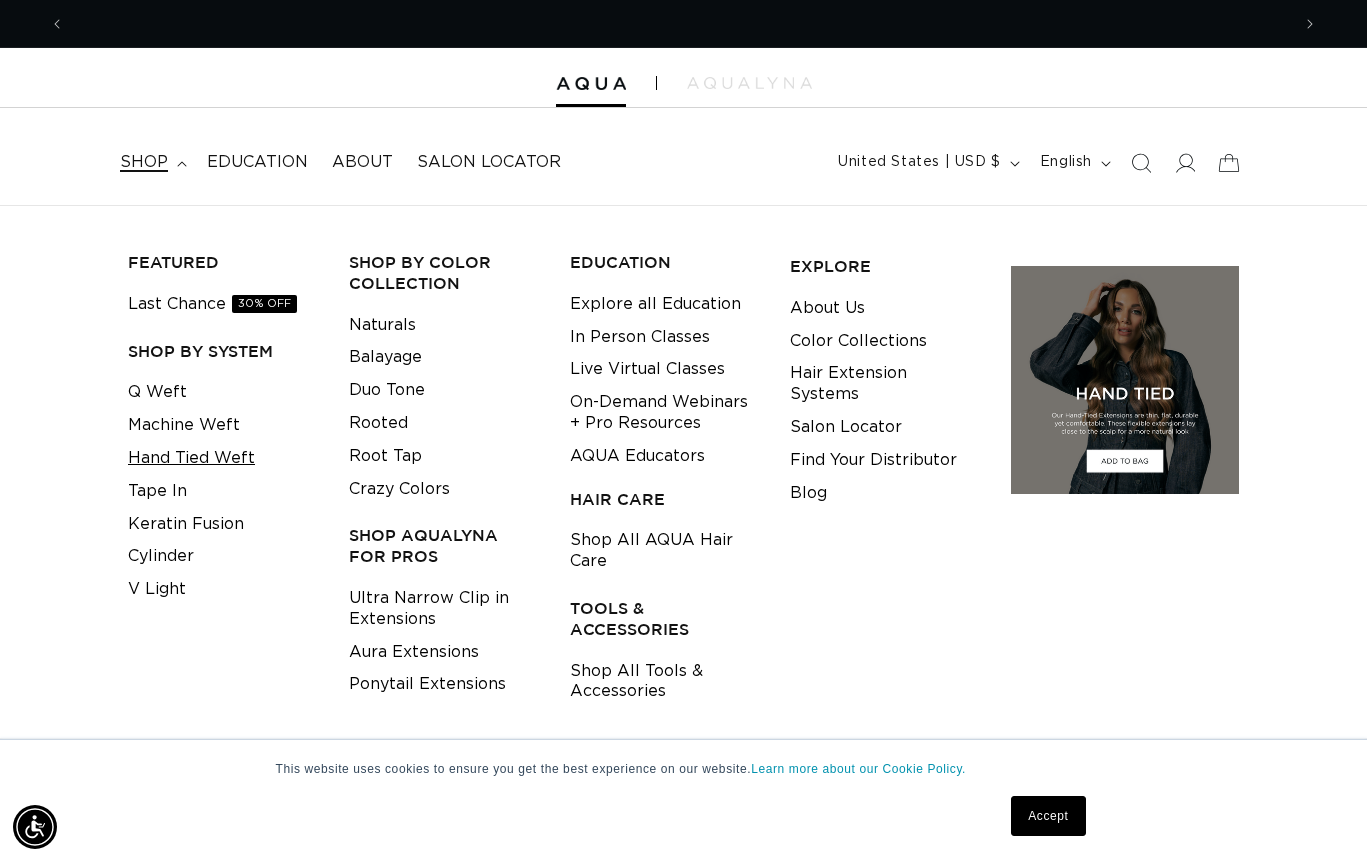scroll, scrollTop: 0, scrollLeft: 0, axis: both 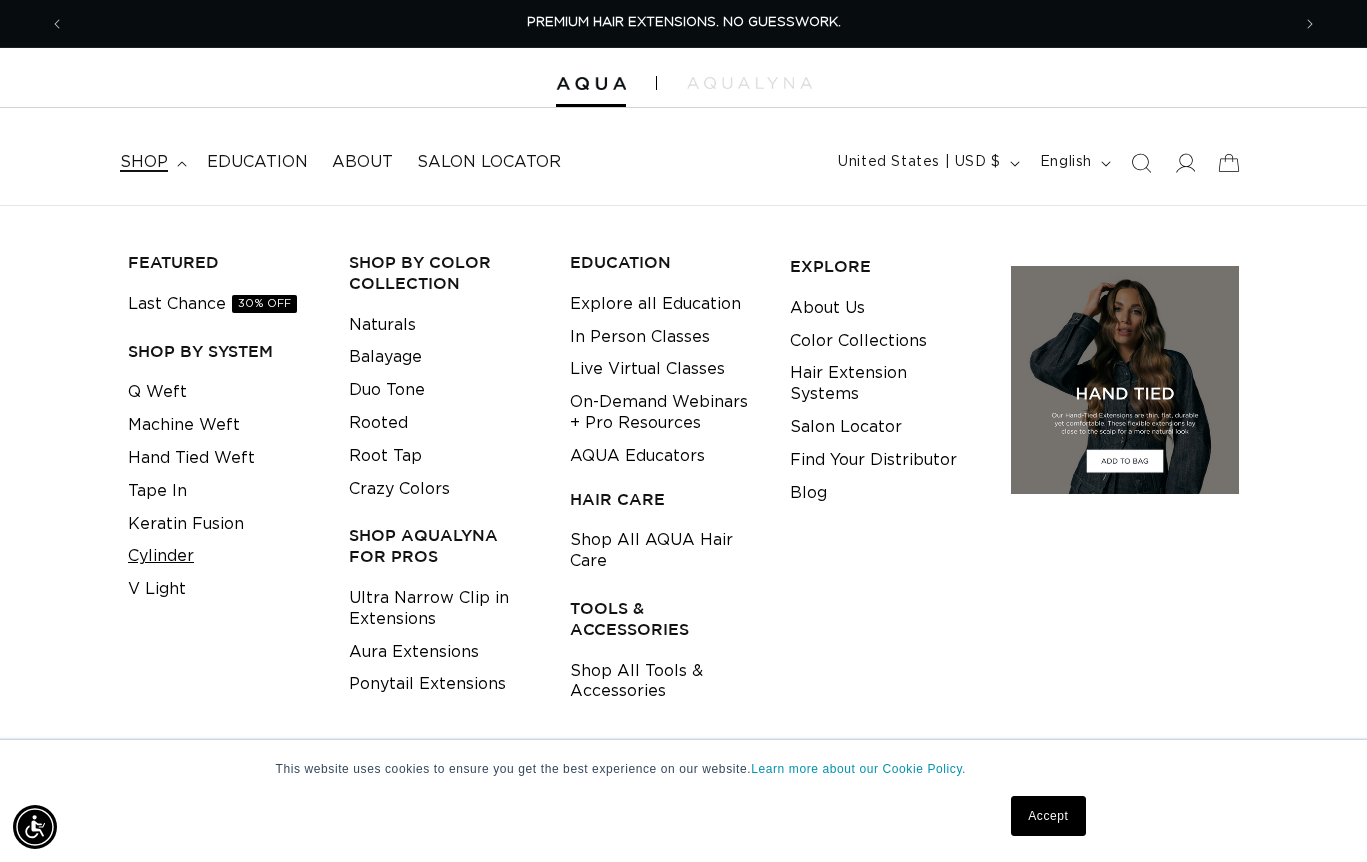 click on "Cylinder" at bounding box center (161, 556) 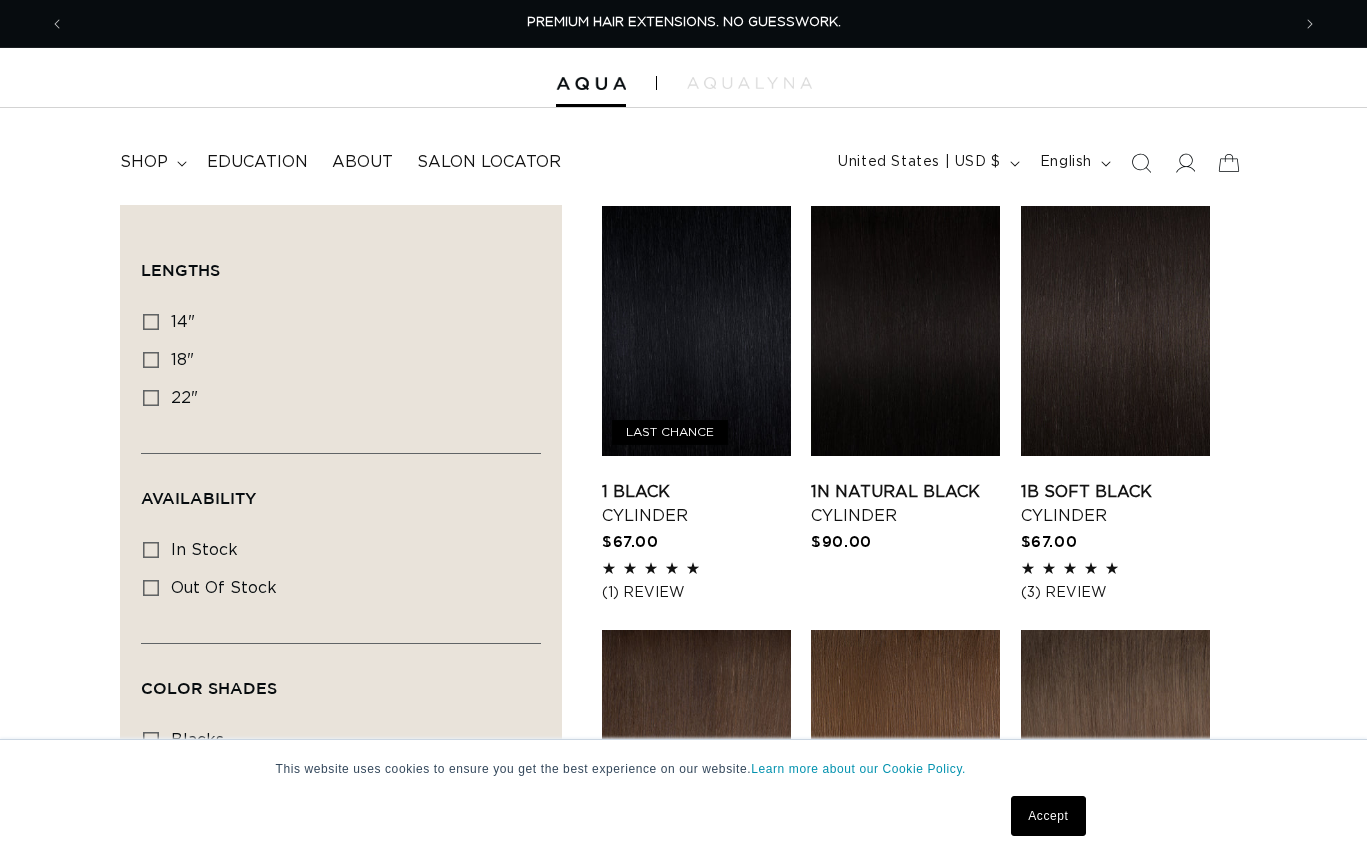 scroll, scrollTop: 0, scrollLeft: 0, axis: both 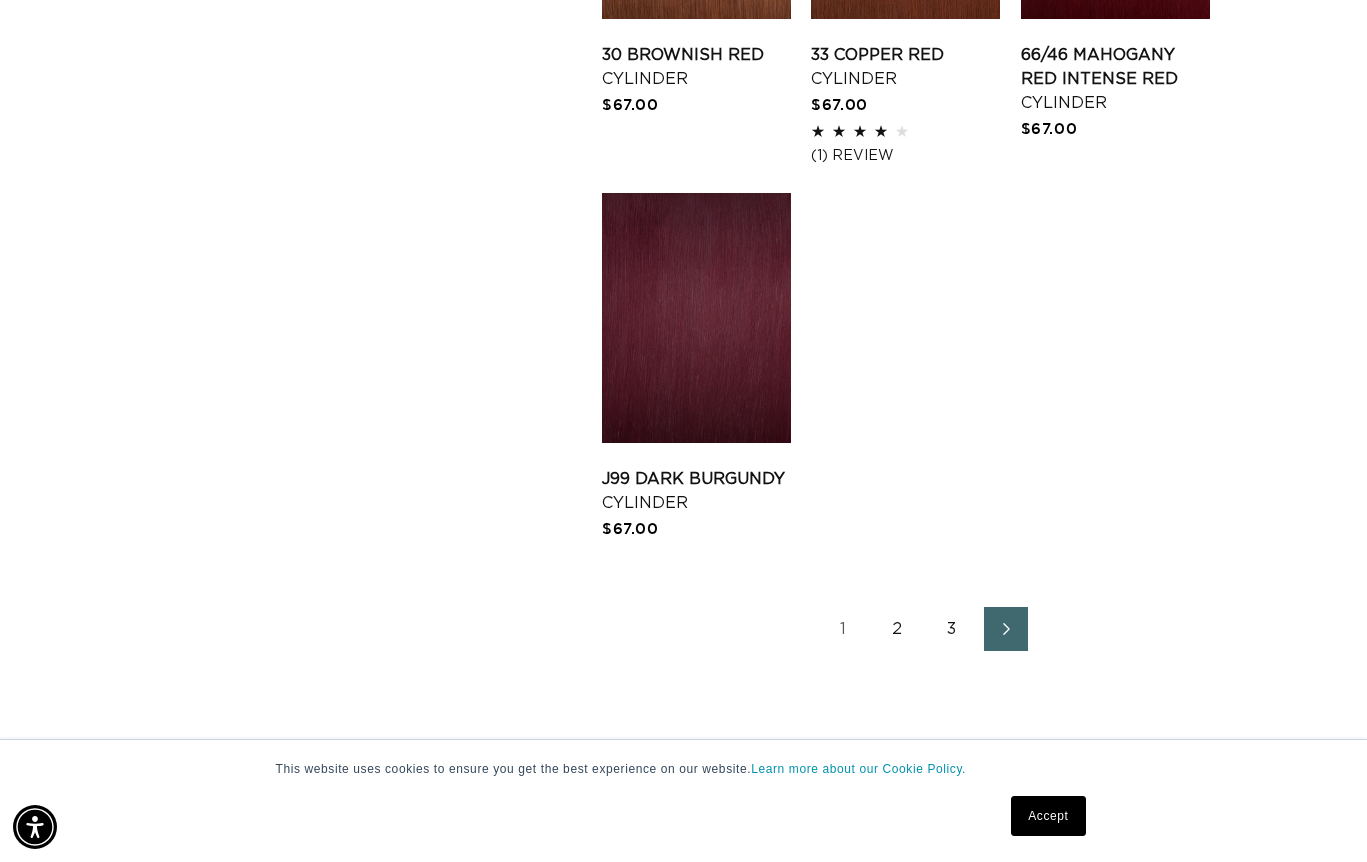 click on "2" at bounding box center (898, 629) 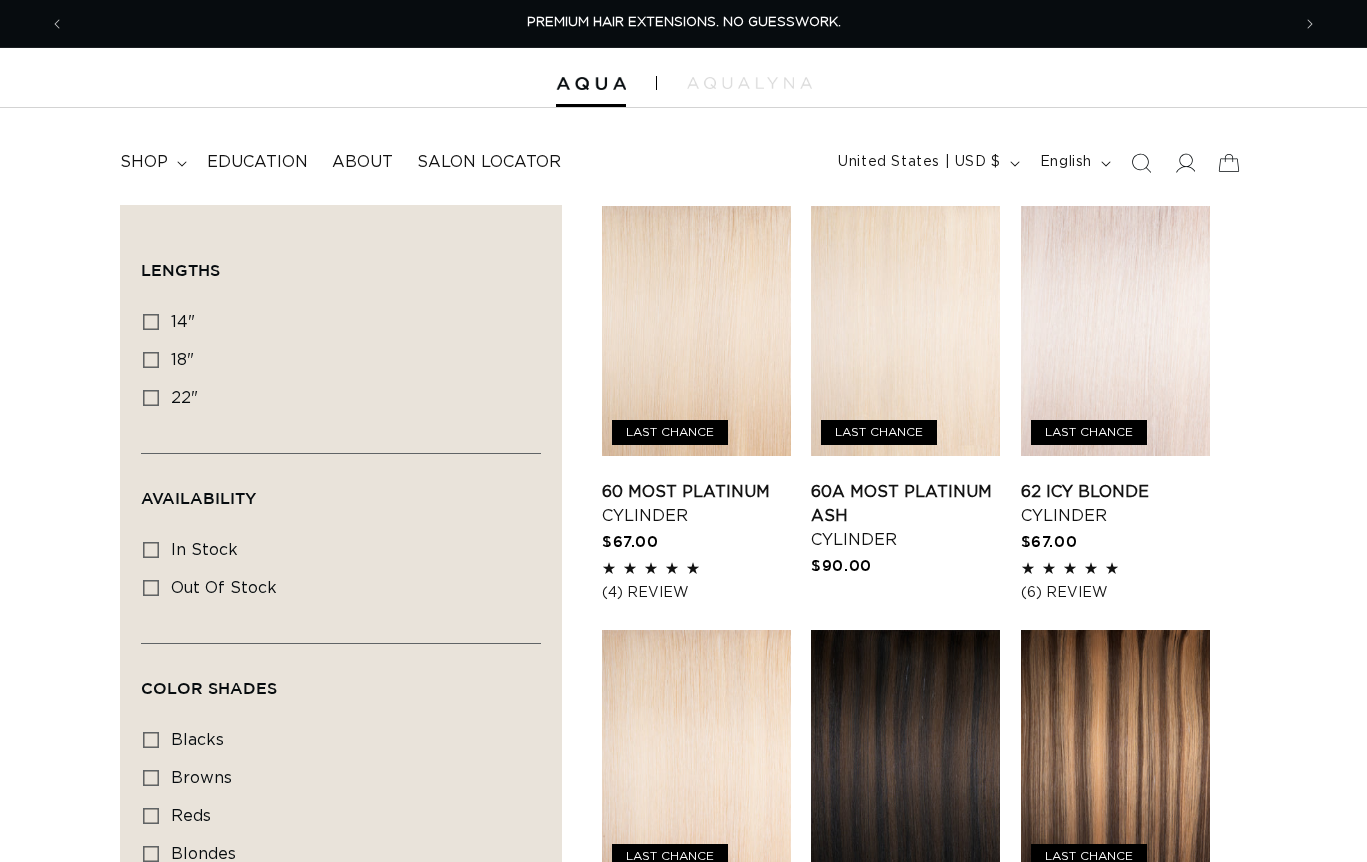 scroll, scrollTop: 0, scrollLeft: 0, axis: both 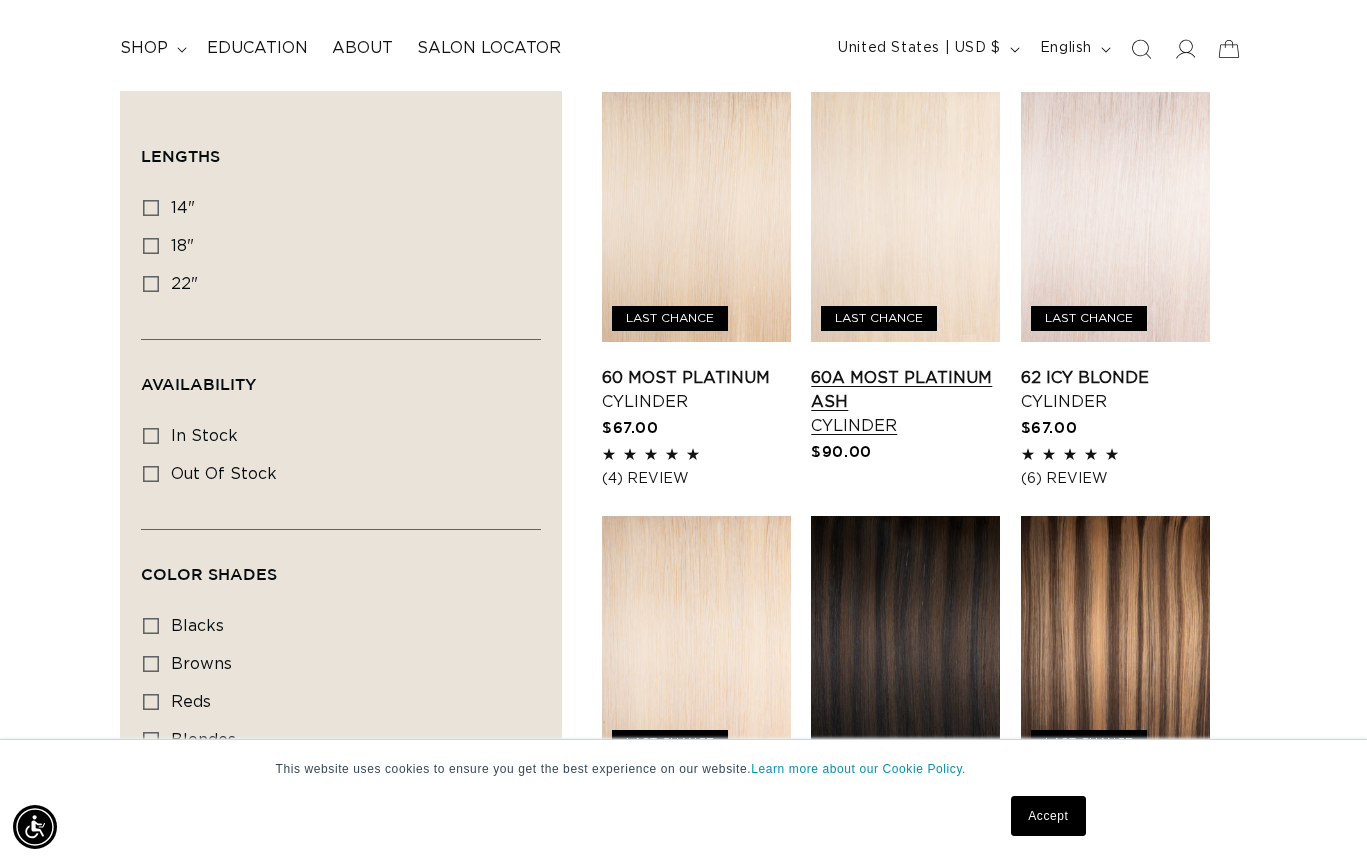 click on "60A Most Platinum Ash
Cylinder" at bounding box center [905, 402] 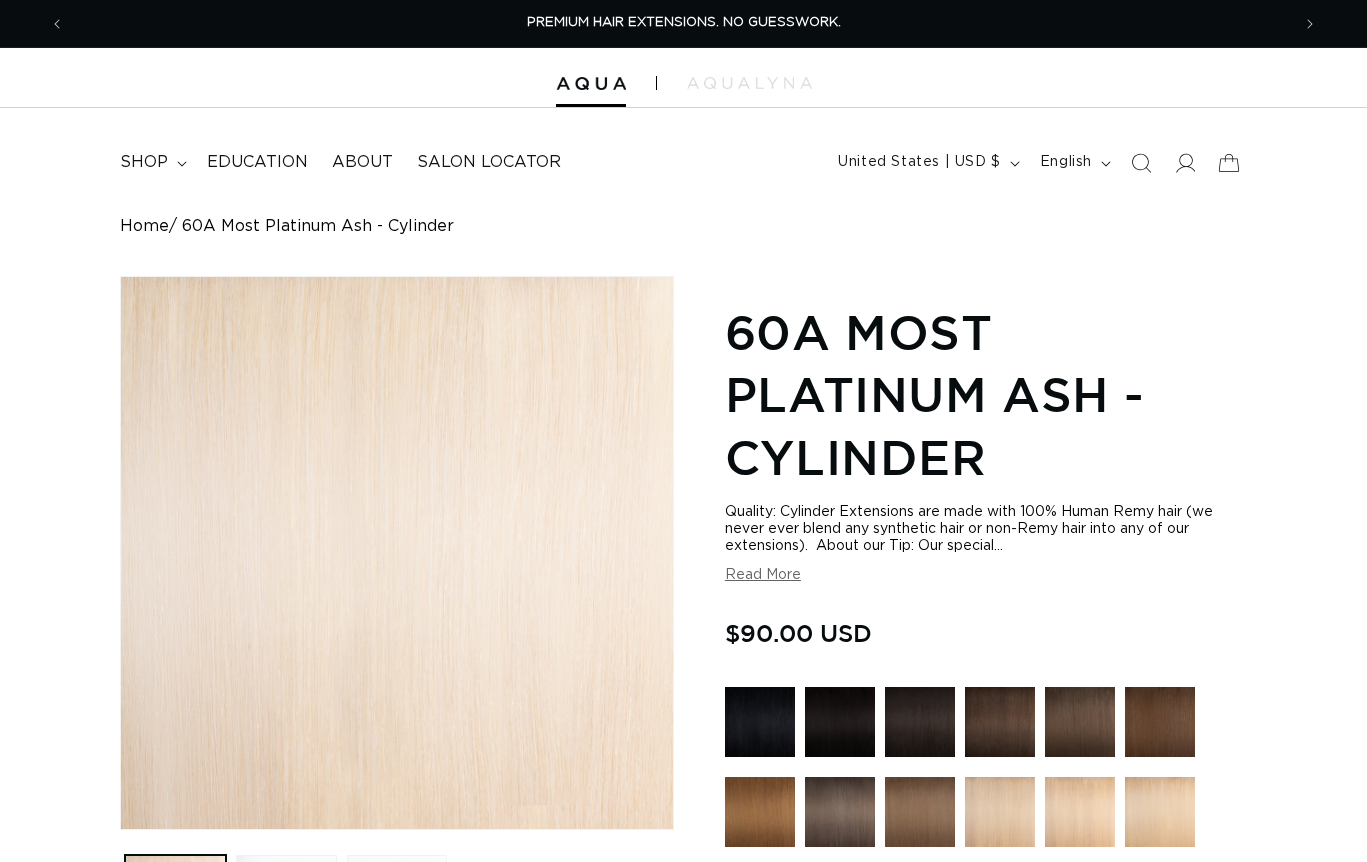 scroll, scrollTop: 0, scrollLeft: 0, axis: both 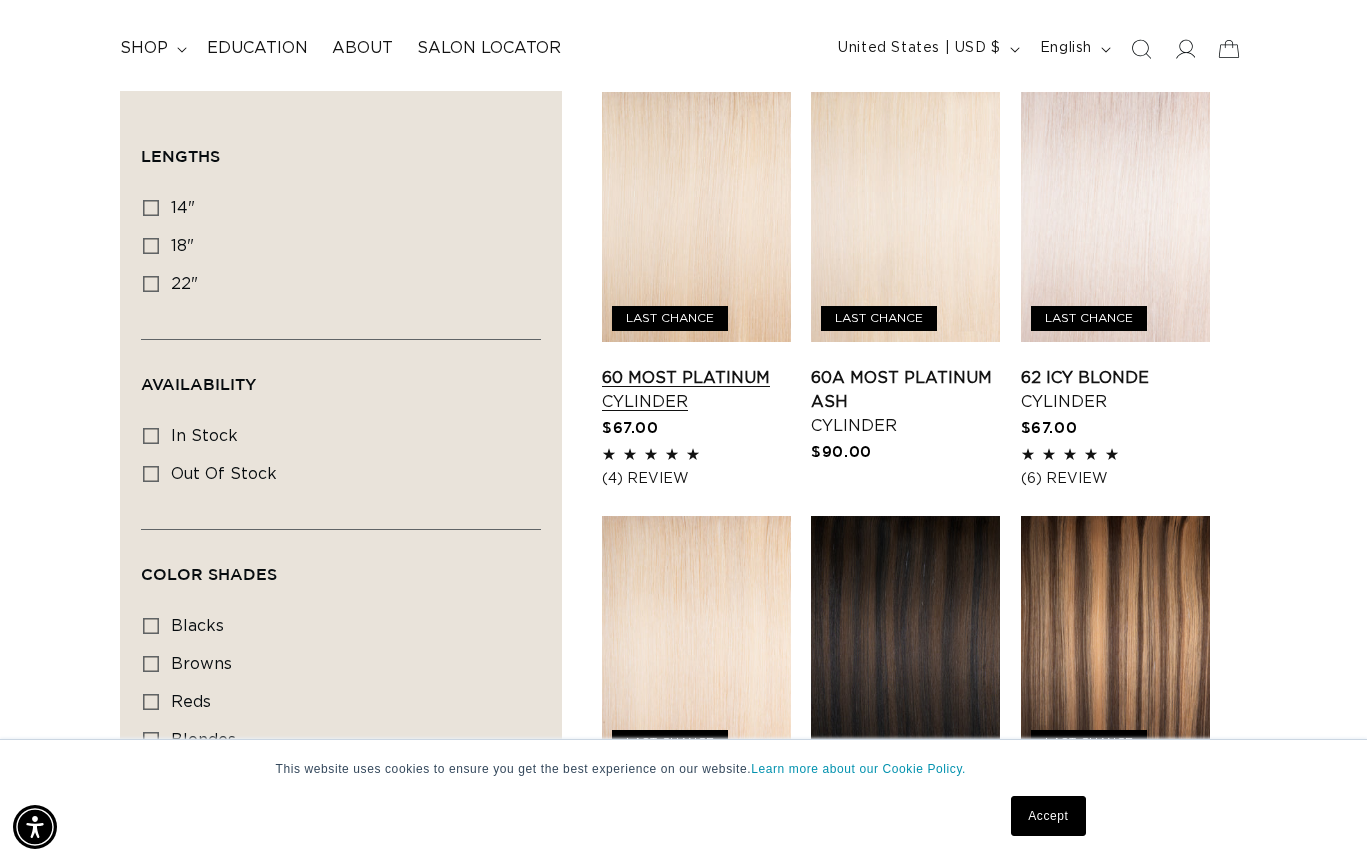 click on "60 Most Platinum
Cylinder" at bounding box center [696, 390] 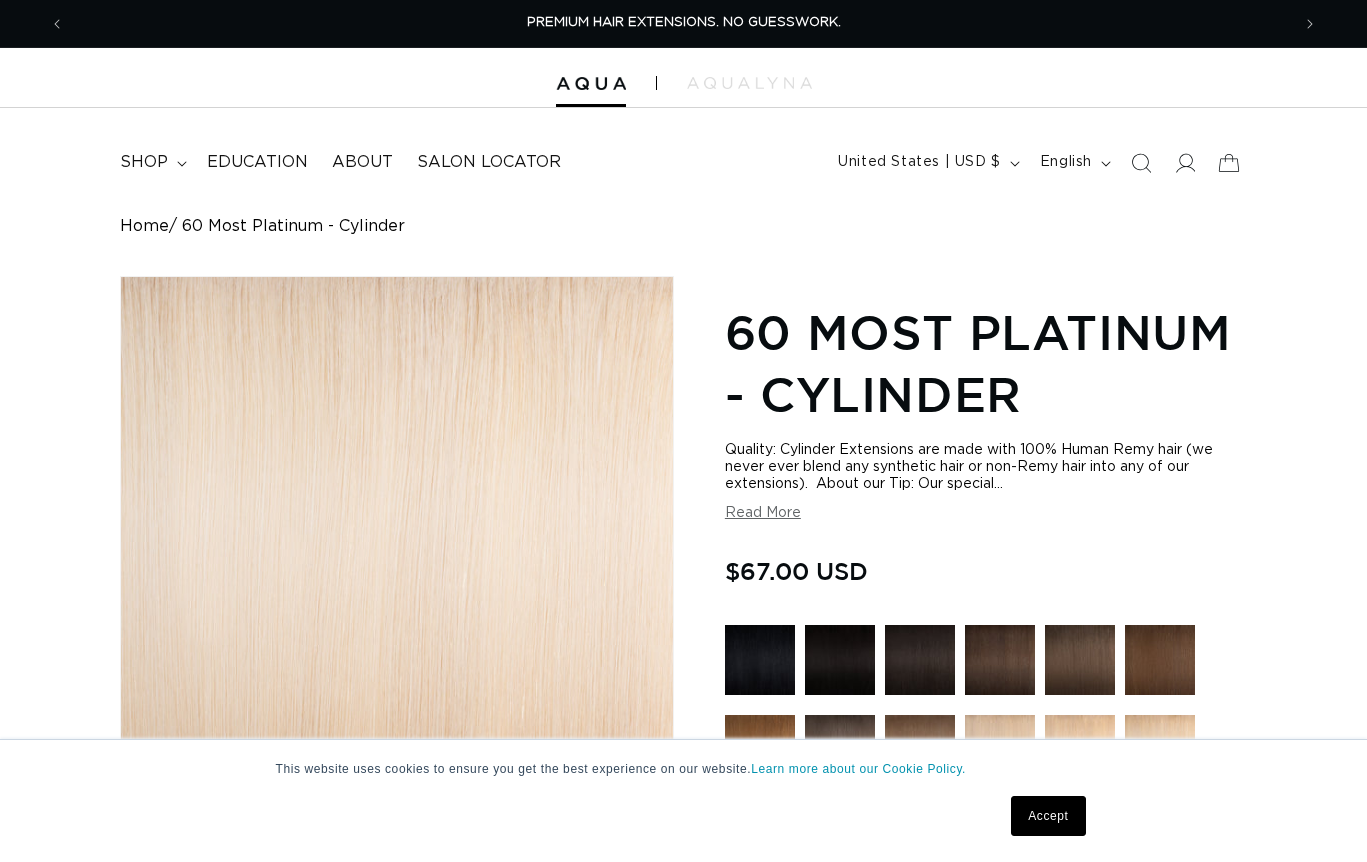 scroll, scrollTop: 220, scrollLeft: 0, axis: vertical 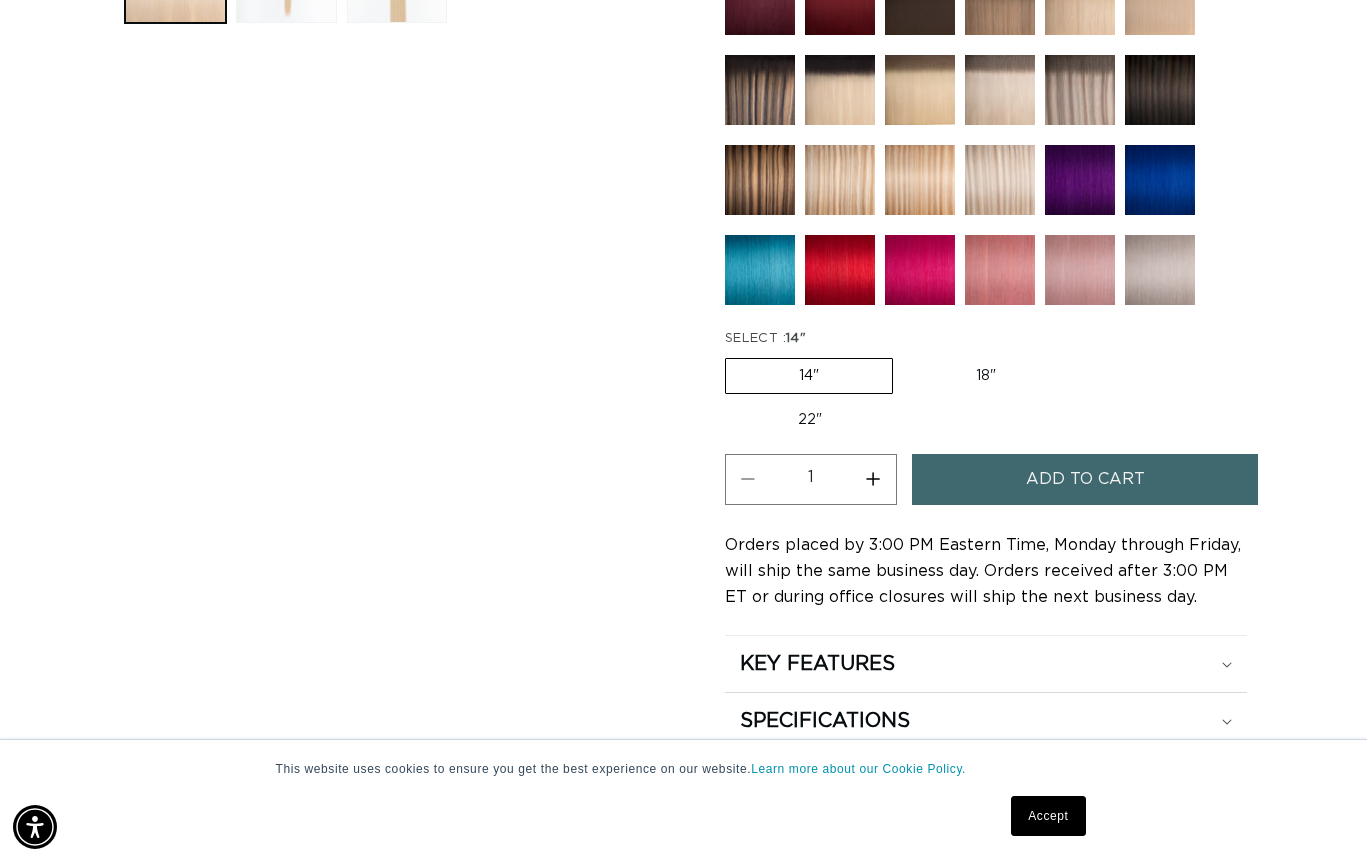 click on "14" Variant sold out or unavailable" at bounding box center [809, 376] 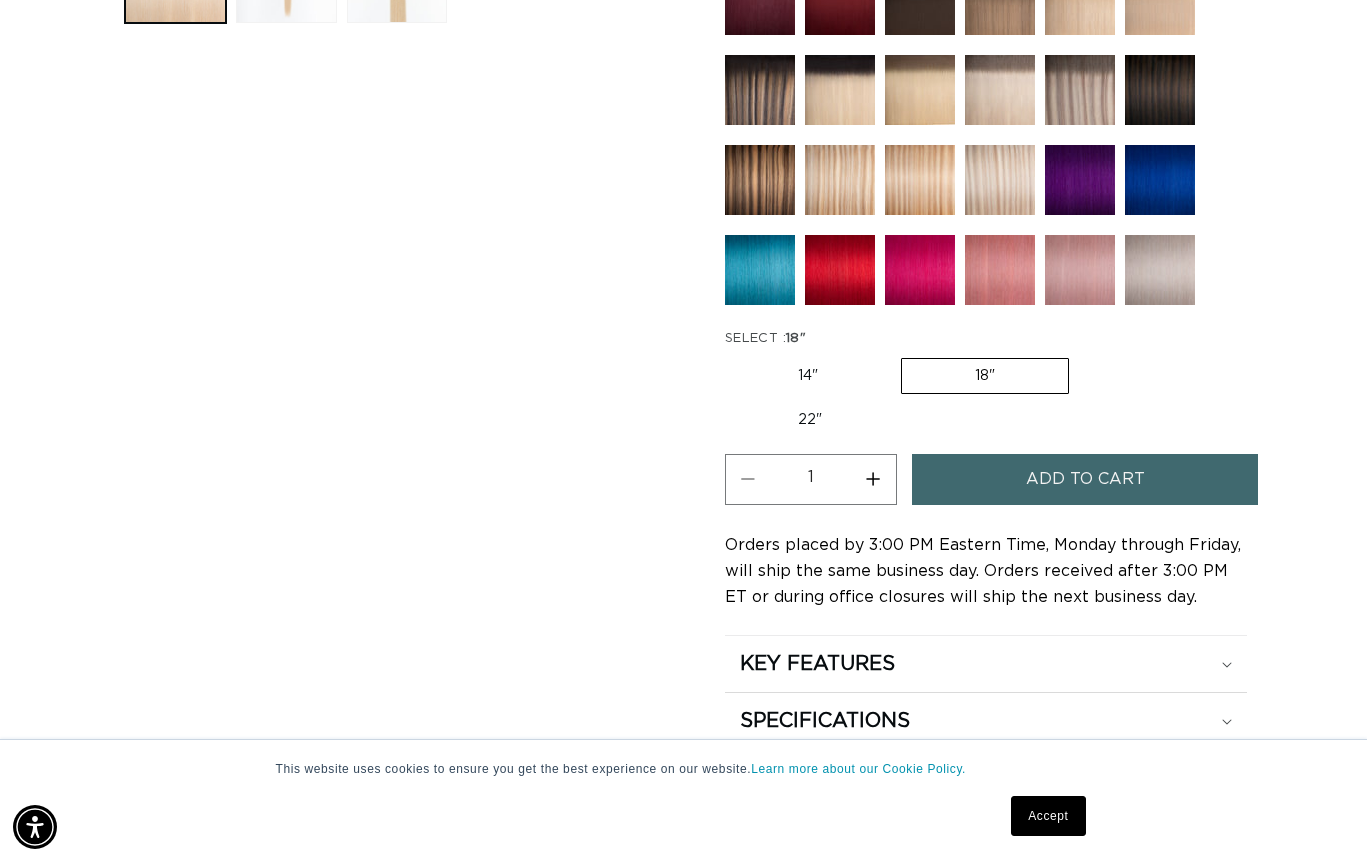 click on "22" Variant sold out or unavailable" at bounding box center [810, 420] 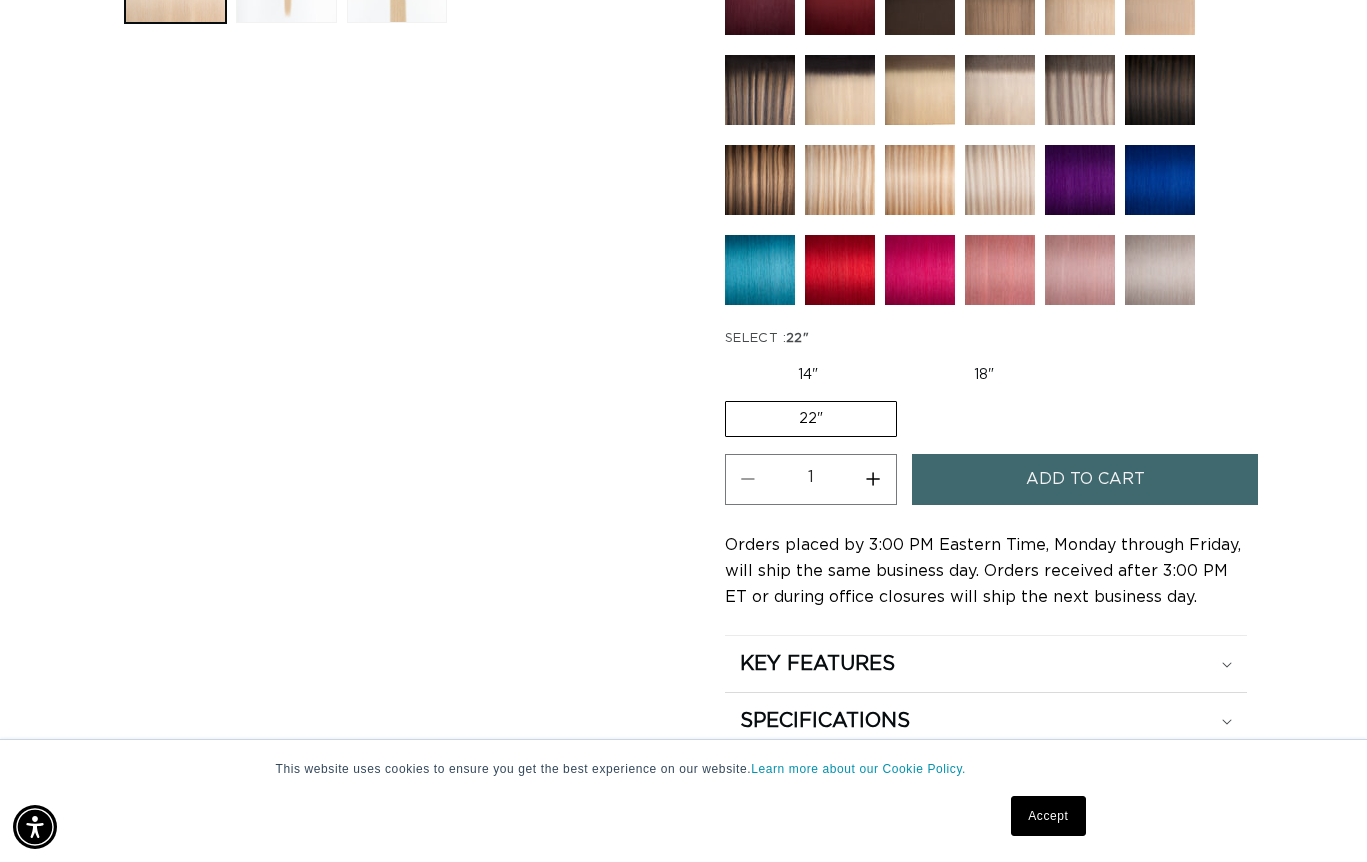 scroll, scrollTop: 0, scrollLeft: 0, axis: both 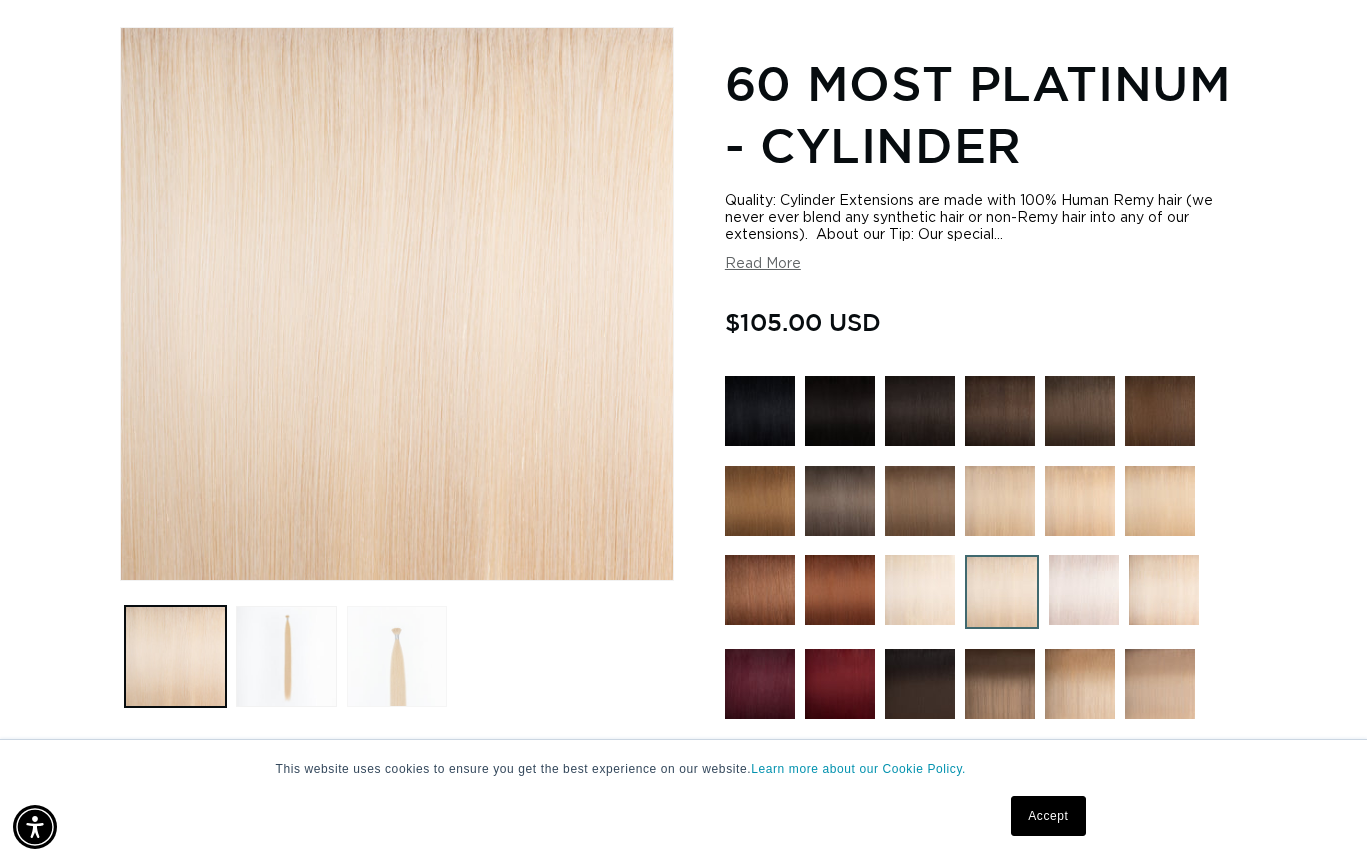 click at bounding box center [397, 656] 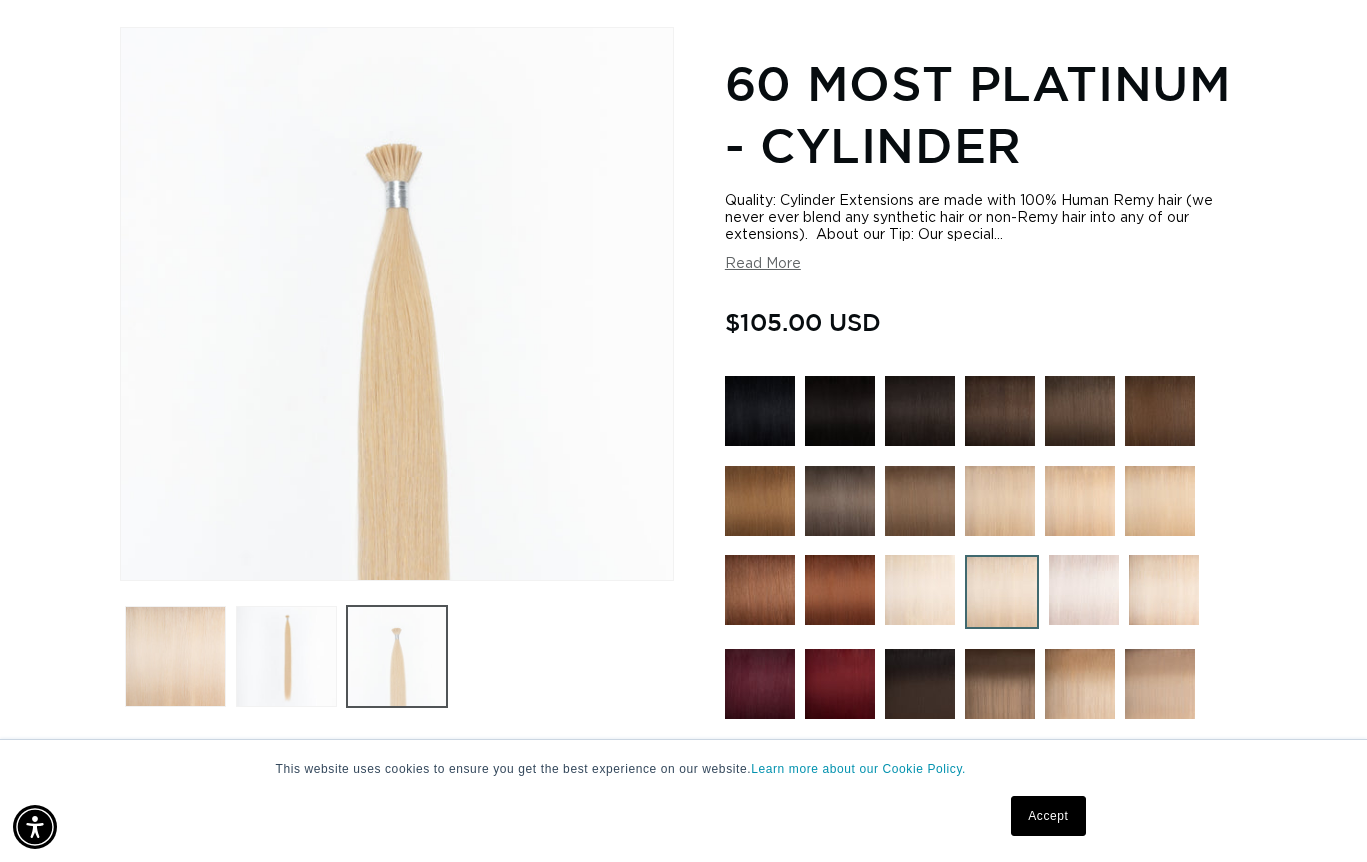 scroll, scrollTop: 0, scrollLeft: 1225, axis: horizontal 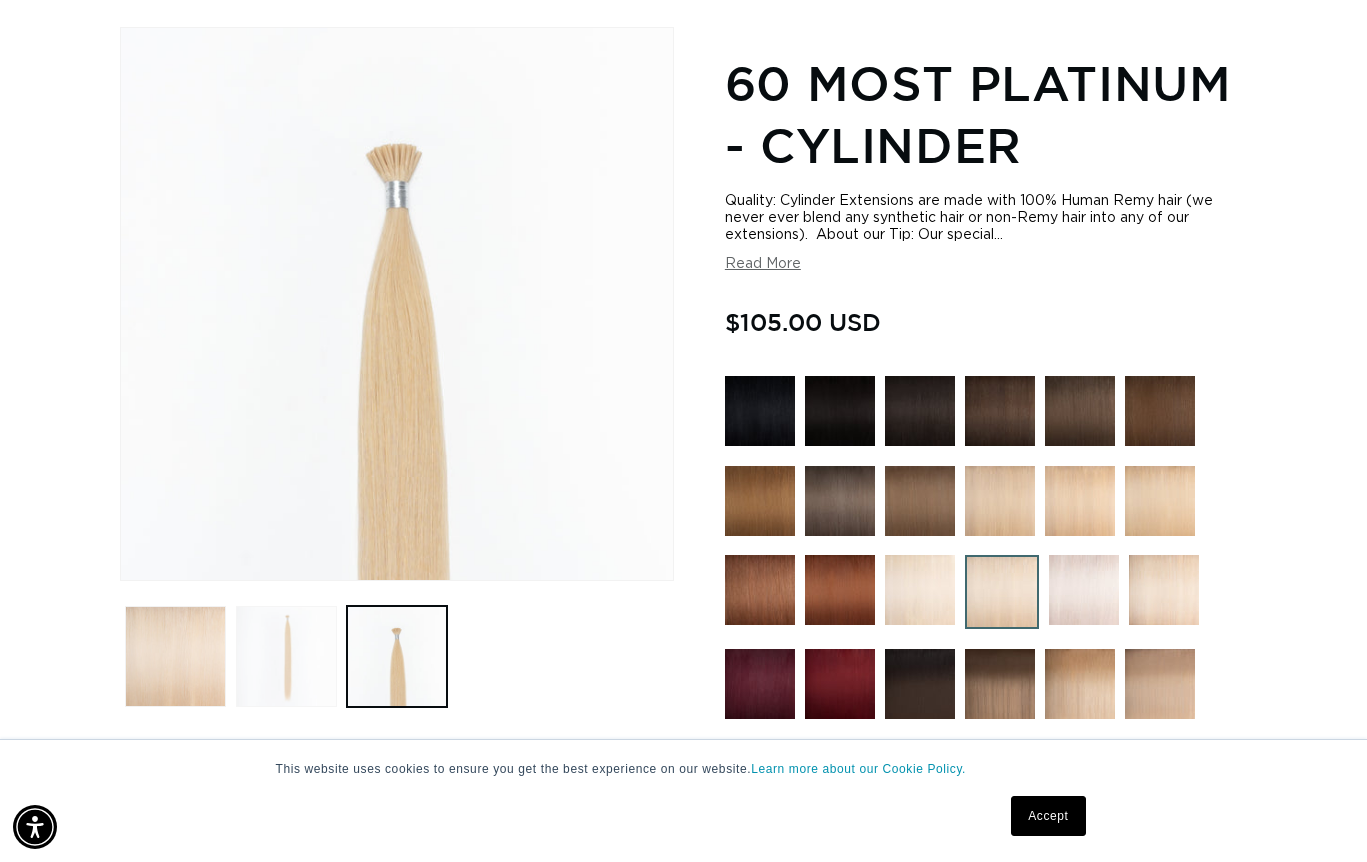 click at bounding box center [286, 656] 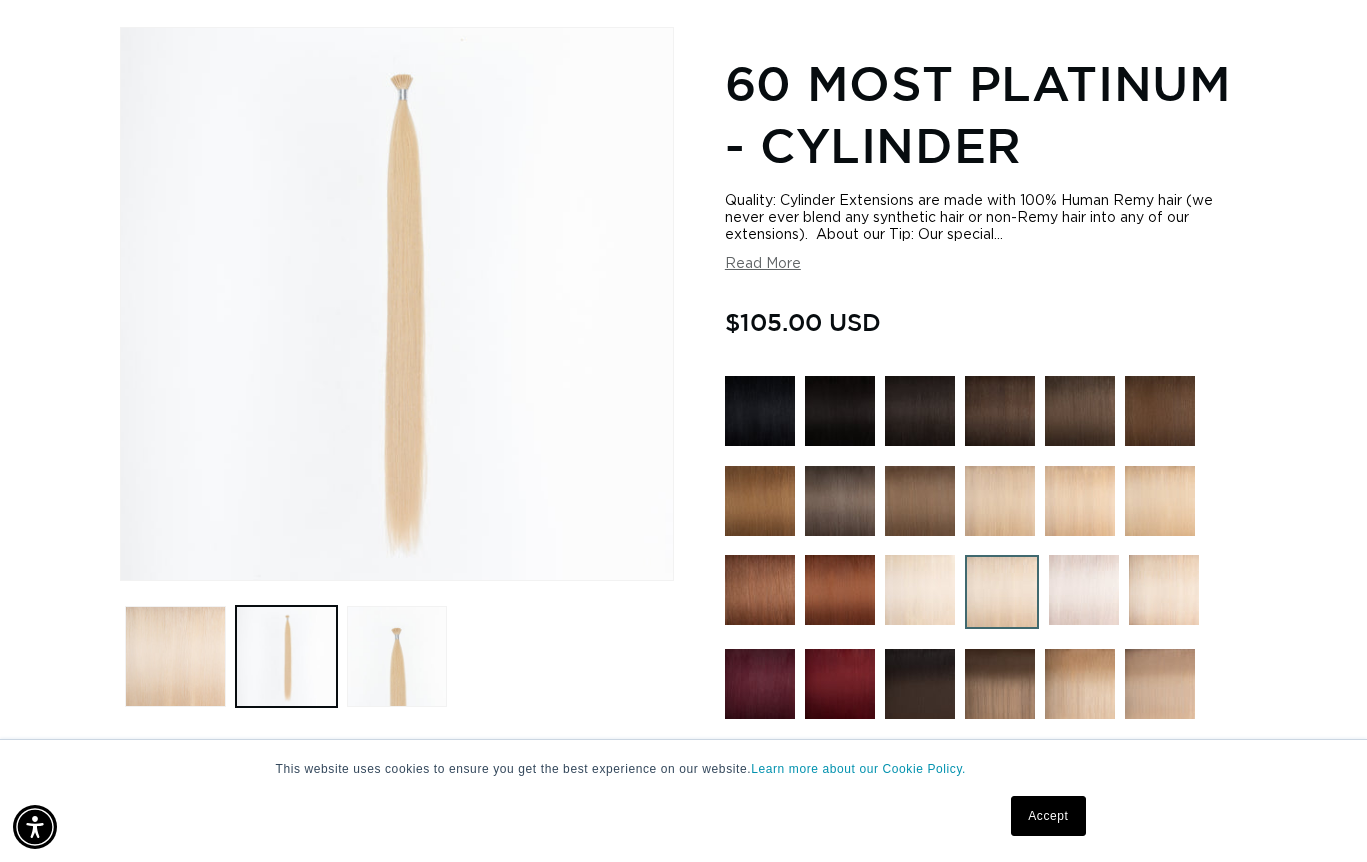 scroll, scrollTop: 0, scrollLeft: 2450, axis: horizontal 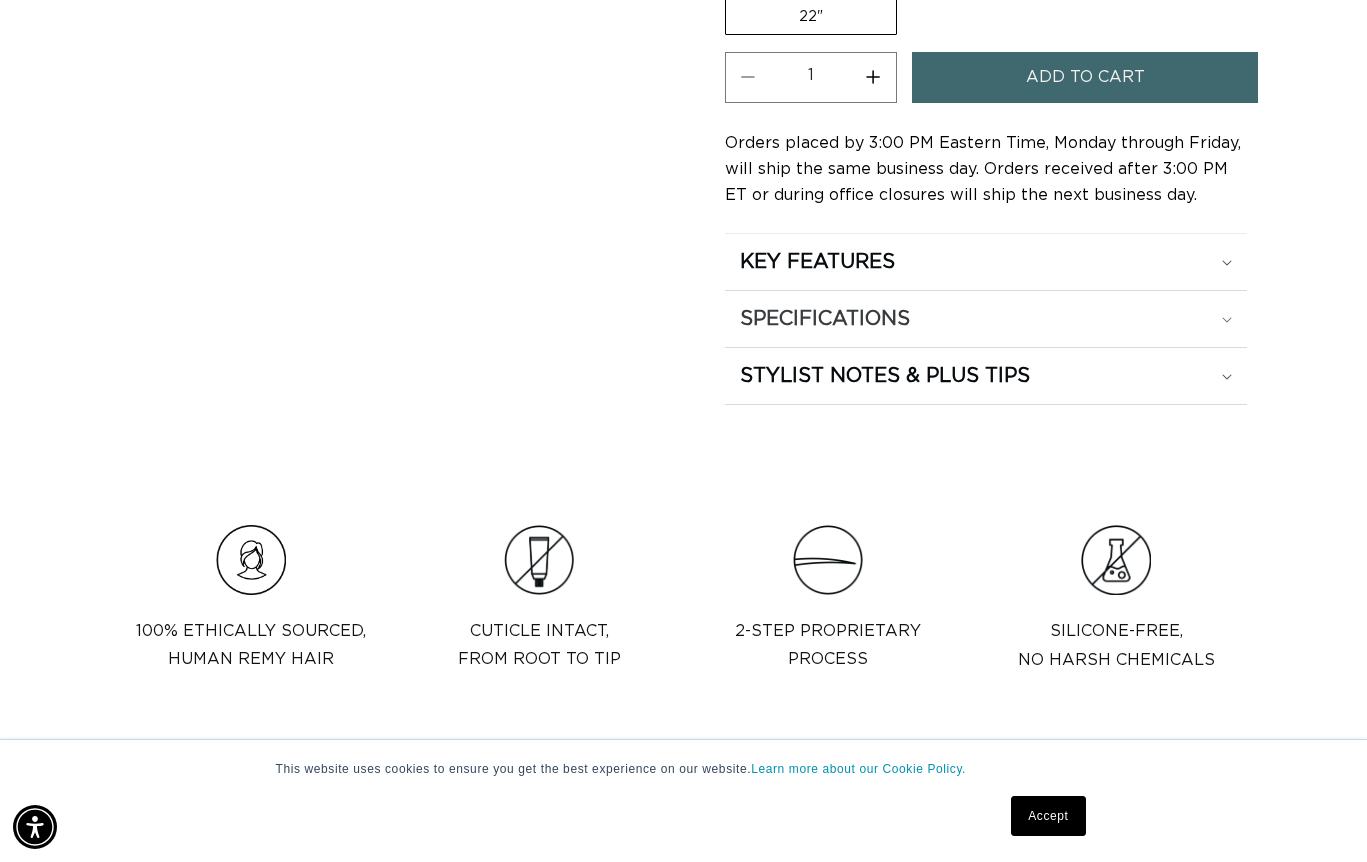 click on "SPECIFICATIONS" at bounding box center [817, 262] 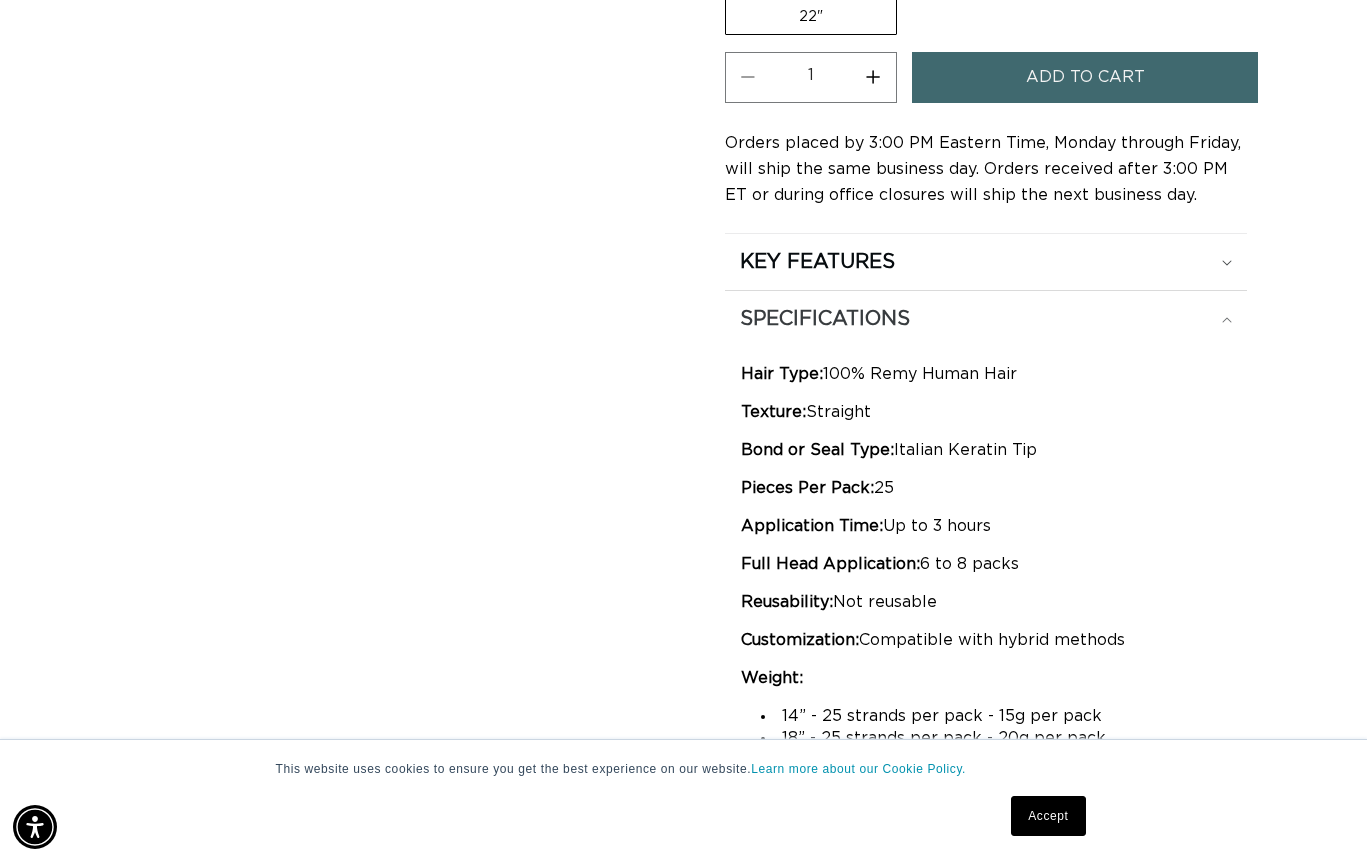 scroll, scrollTop: 0, scrollLeft: 0, axis: both 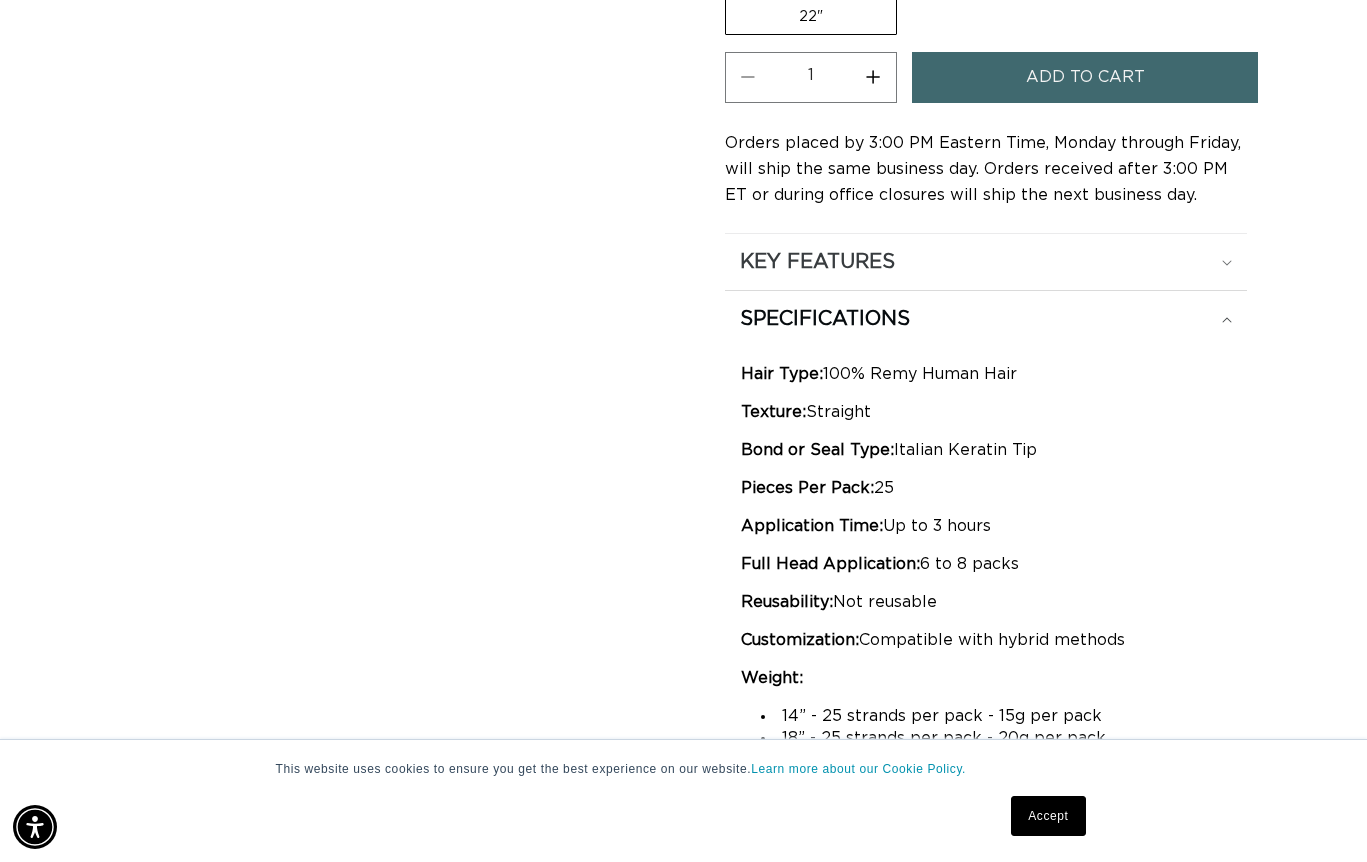 click on "KEY FEATURES" at bounding box center [817, 262] 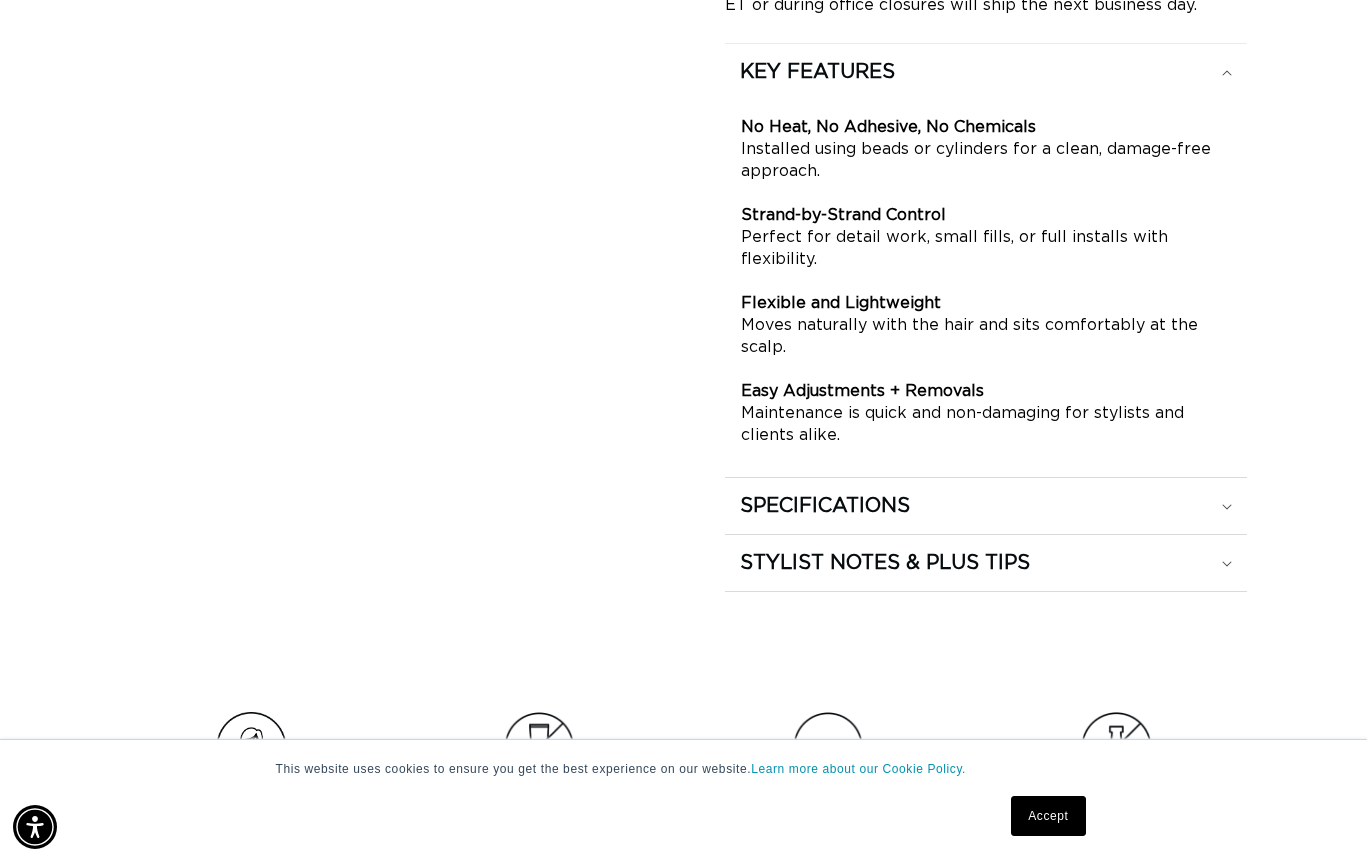 scroll, scrollTop: 1933, scrollLeft: 0, axis: vertical 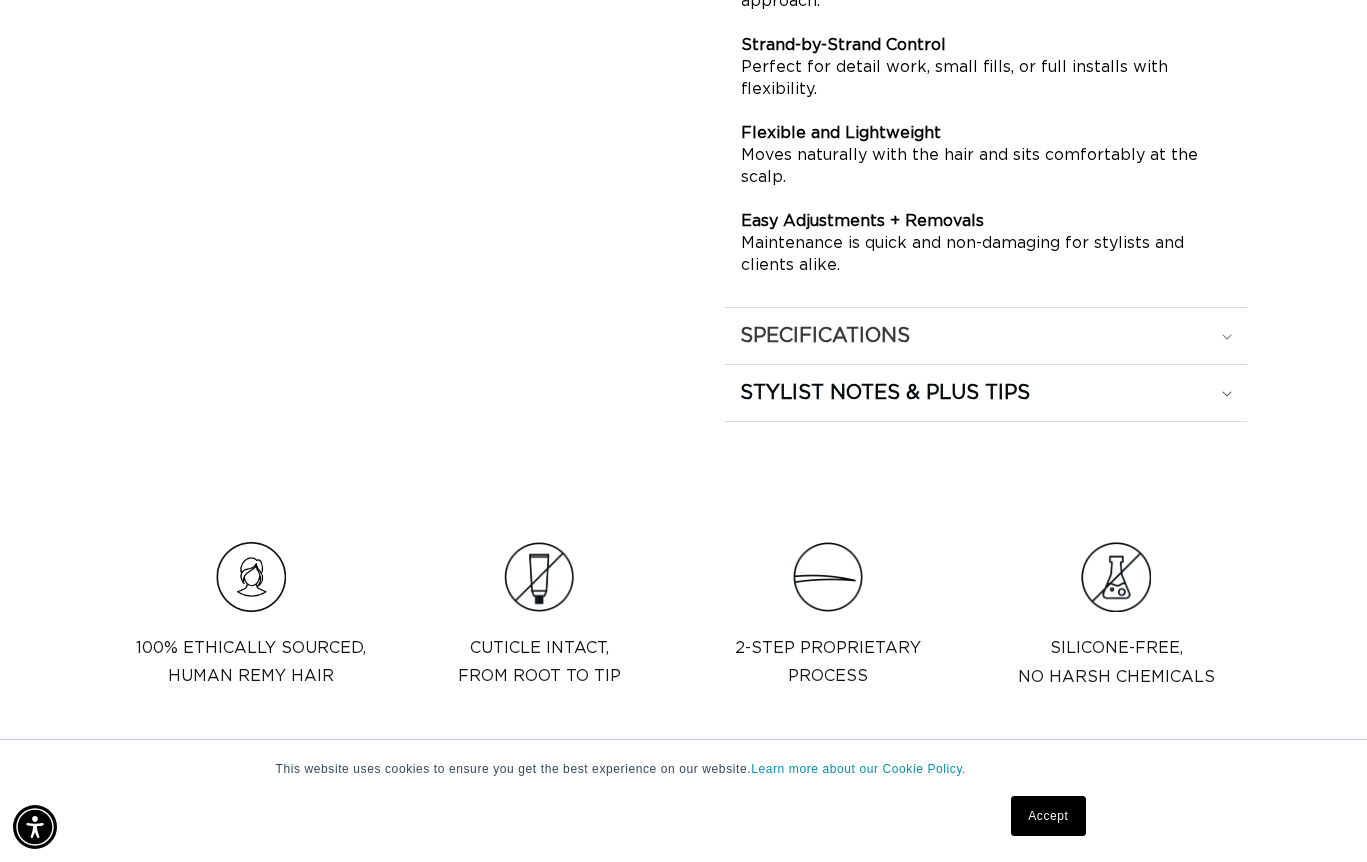 click on "SPECIFICATIONS" at bounding box center [817, -98] 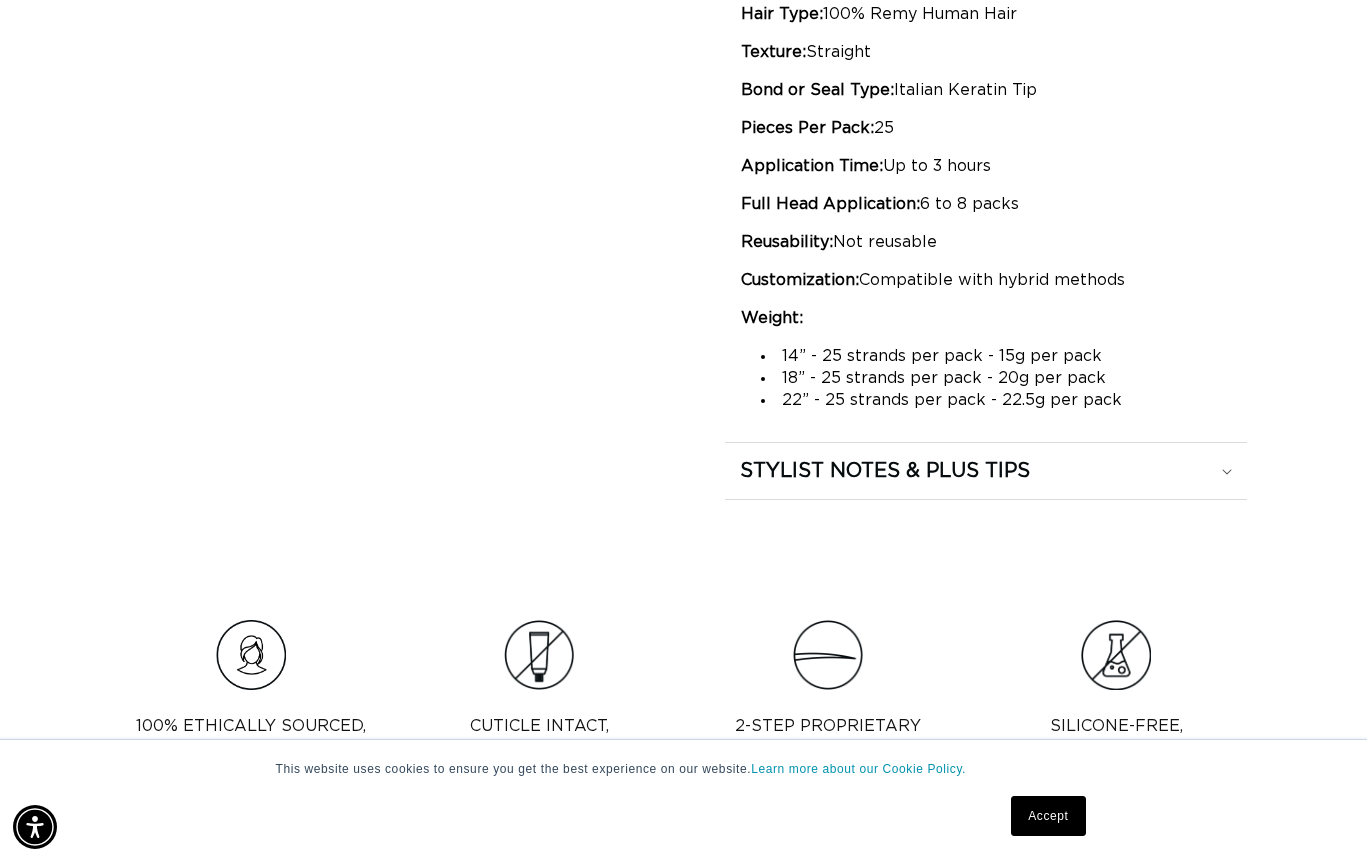 scroll, scrollTop: 0, scrollLeft: 2450, axis: horizontal 